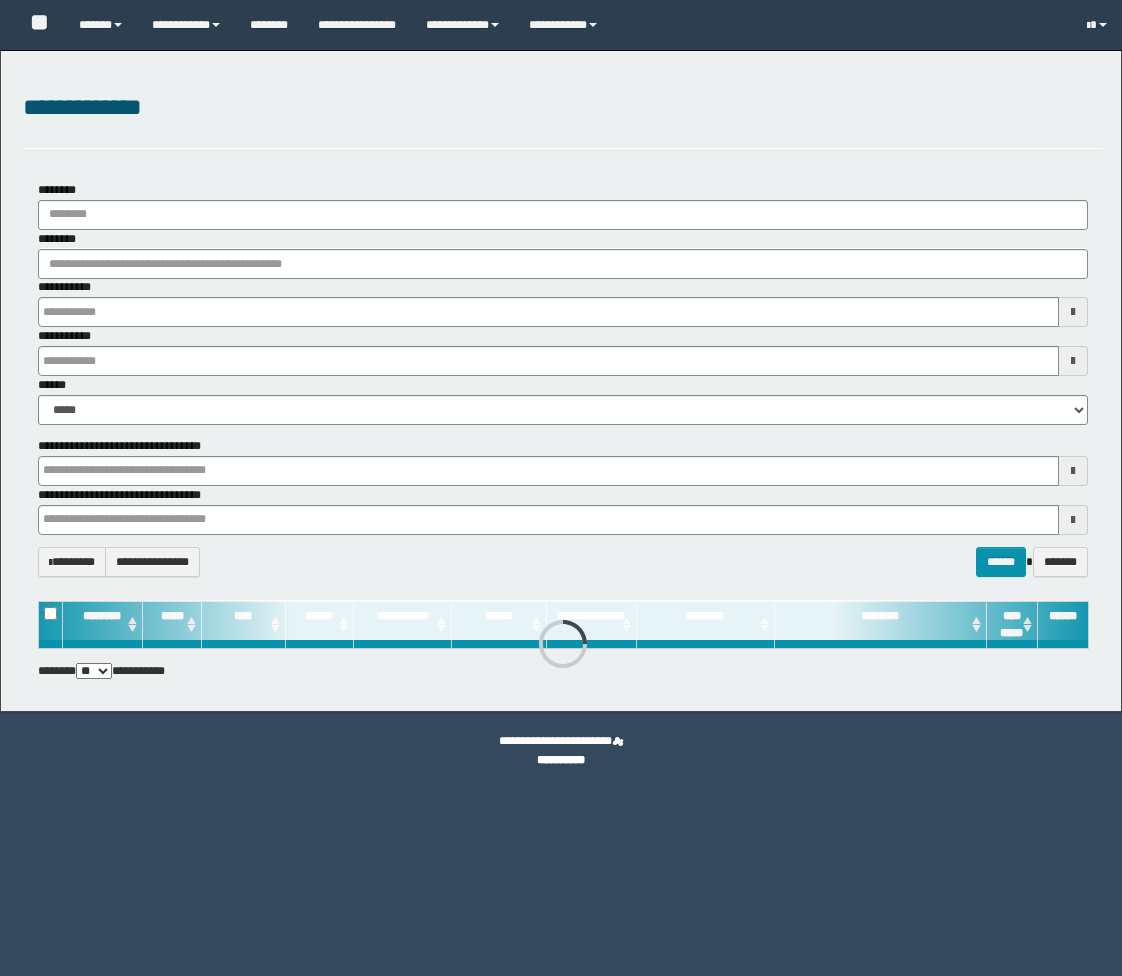 type on "**********" 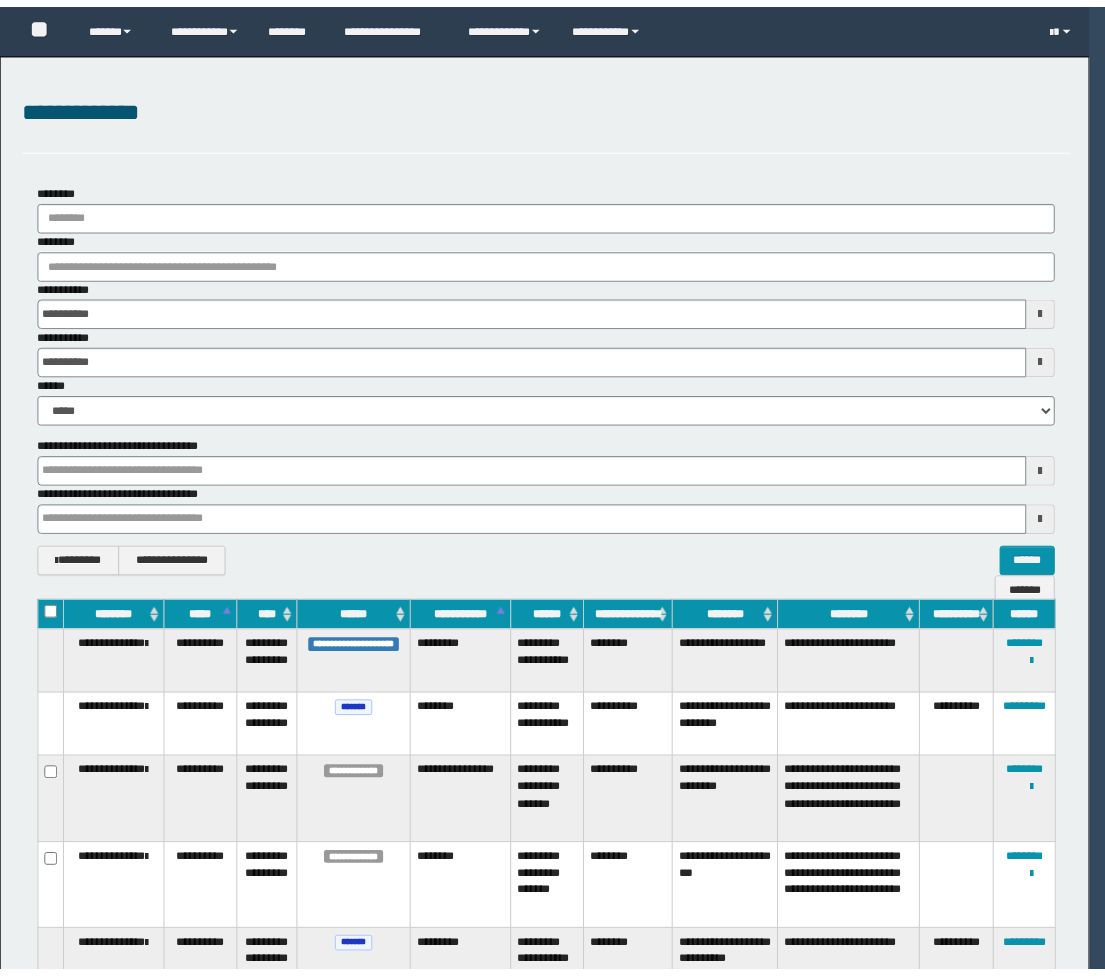 scroll, scrollTop: 0, scrollLeft: 0, axis: both 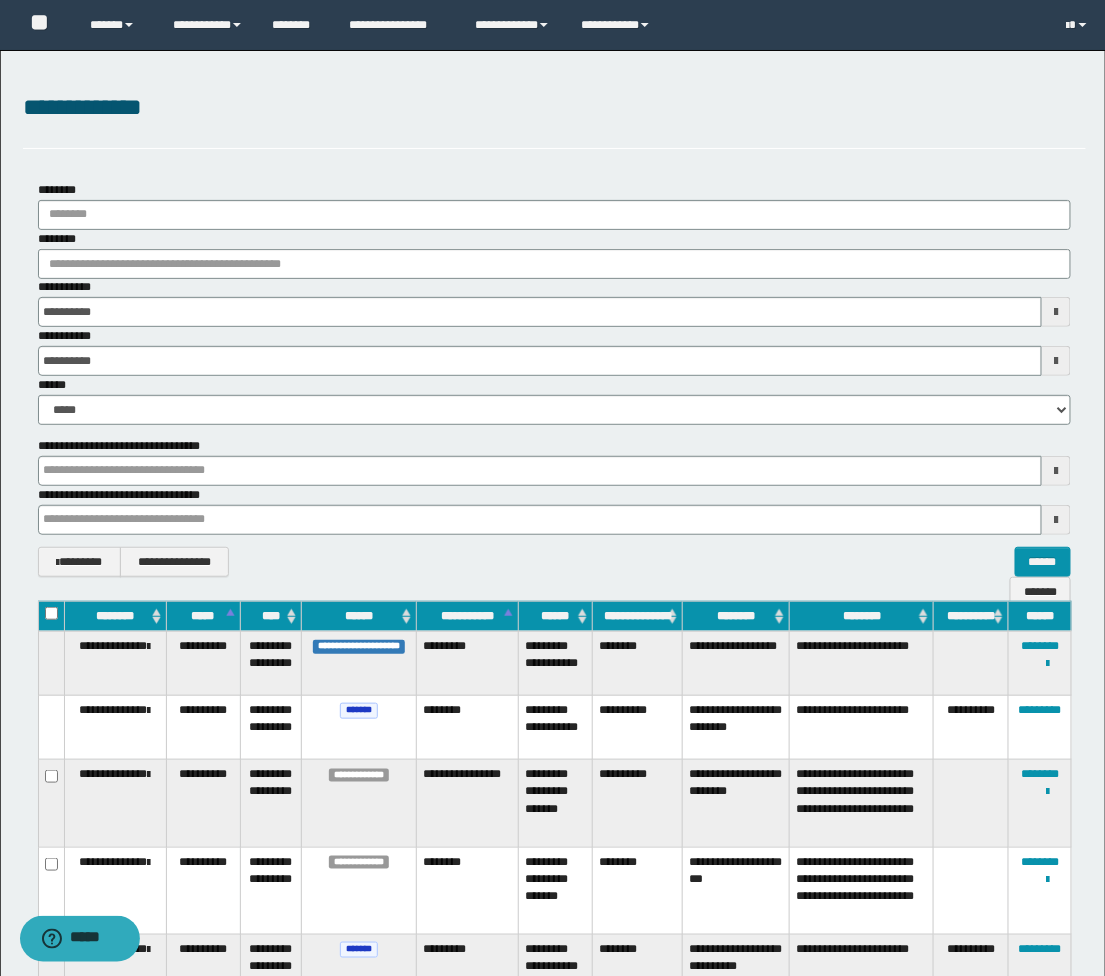 type 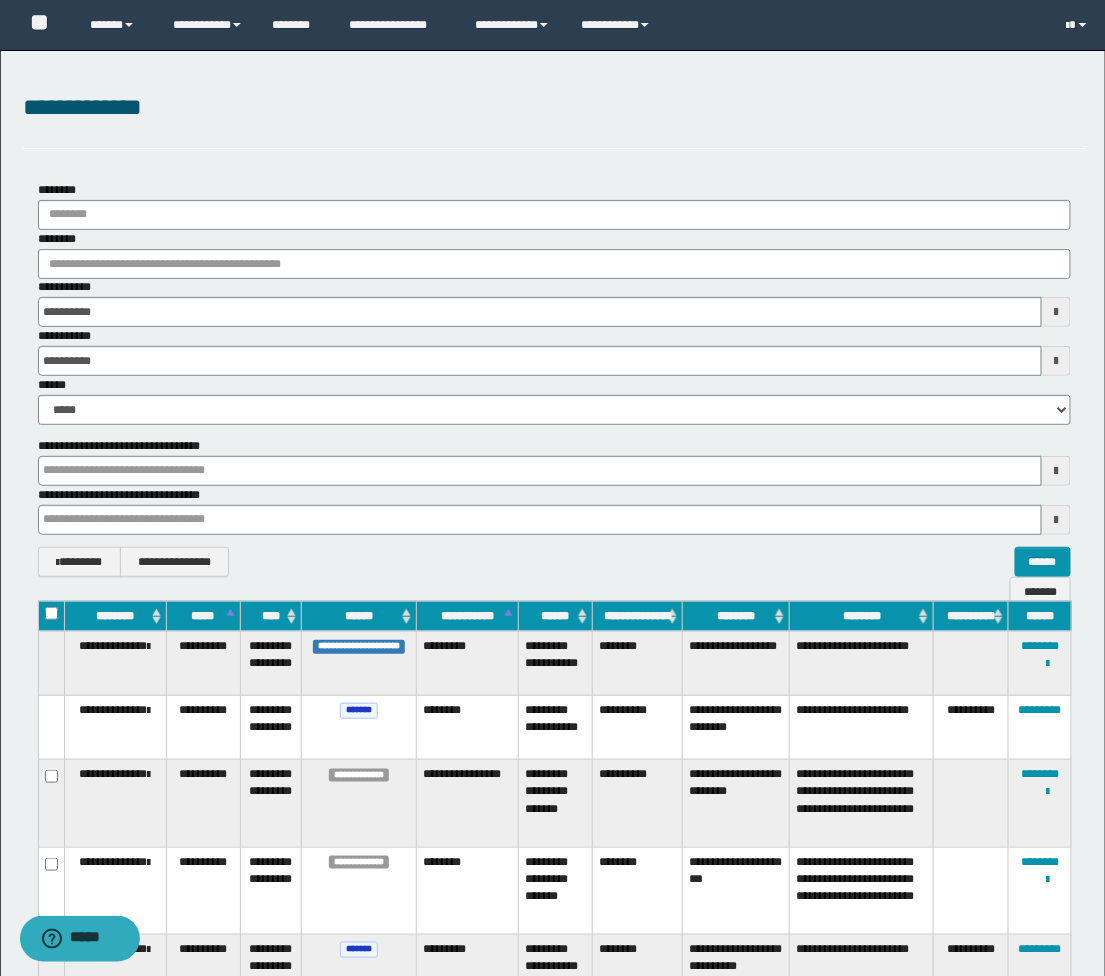 type 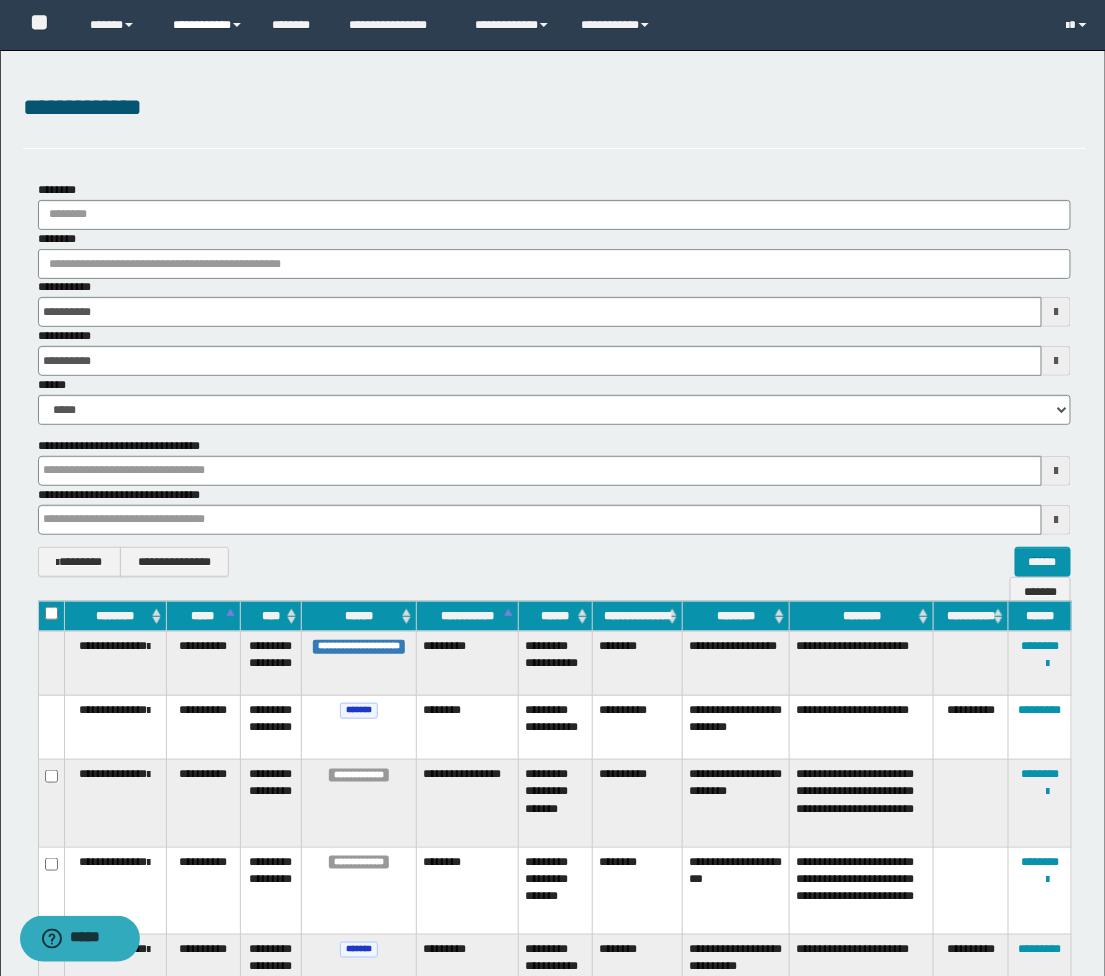 click on "**********" at bounding box center (207, 25) 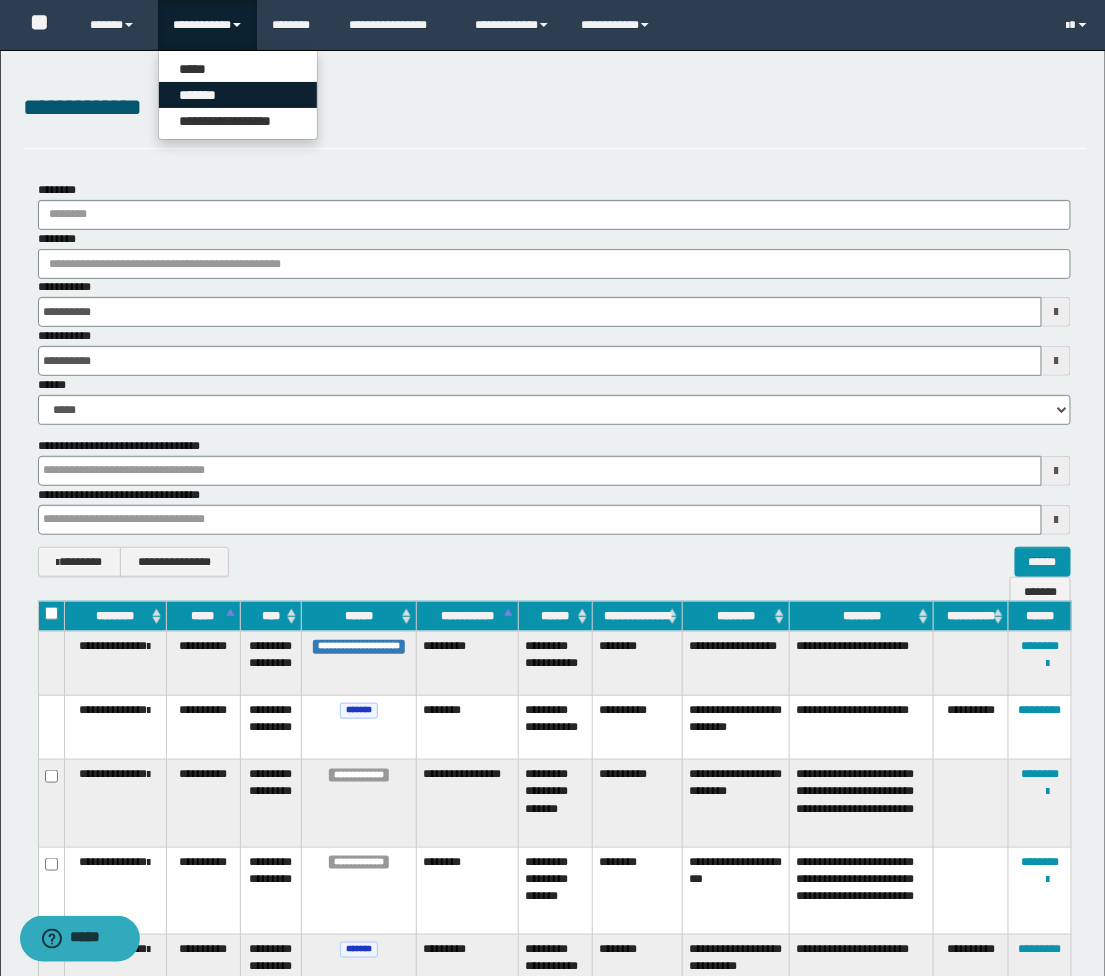 click on "*******" at bounding box center [238, 95] 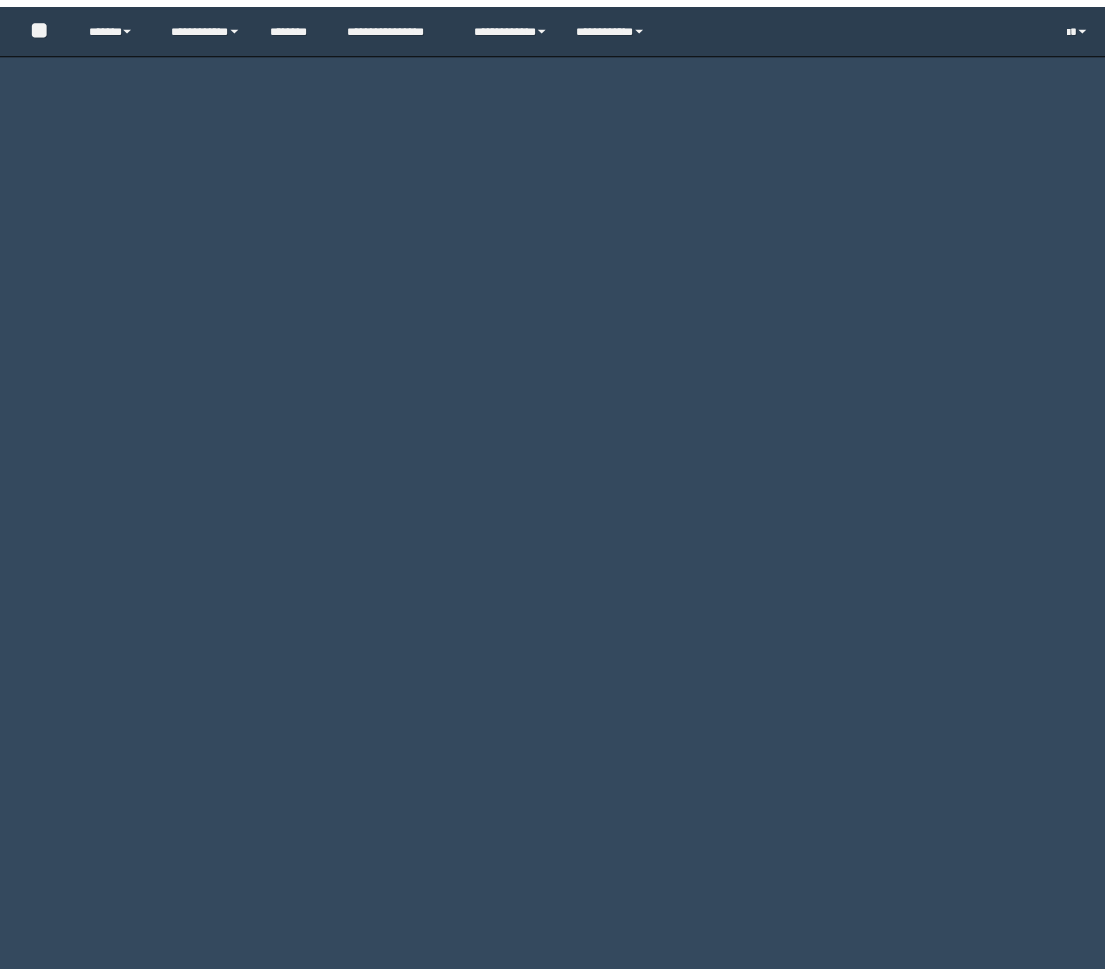 scroll, scrollTop: 0, scrollLeft: 0, axis: both 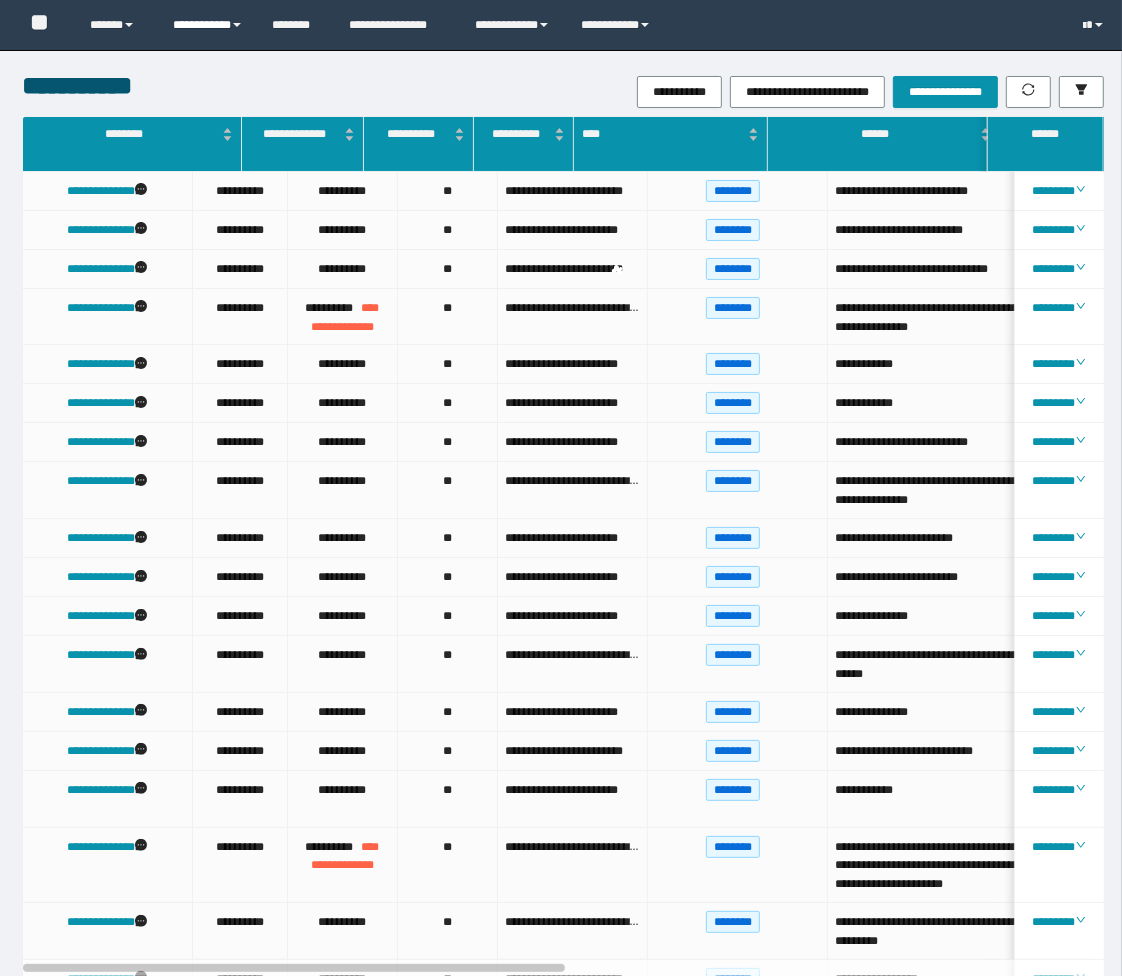 click on "**********" at bounding box center [207, 25] 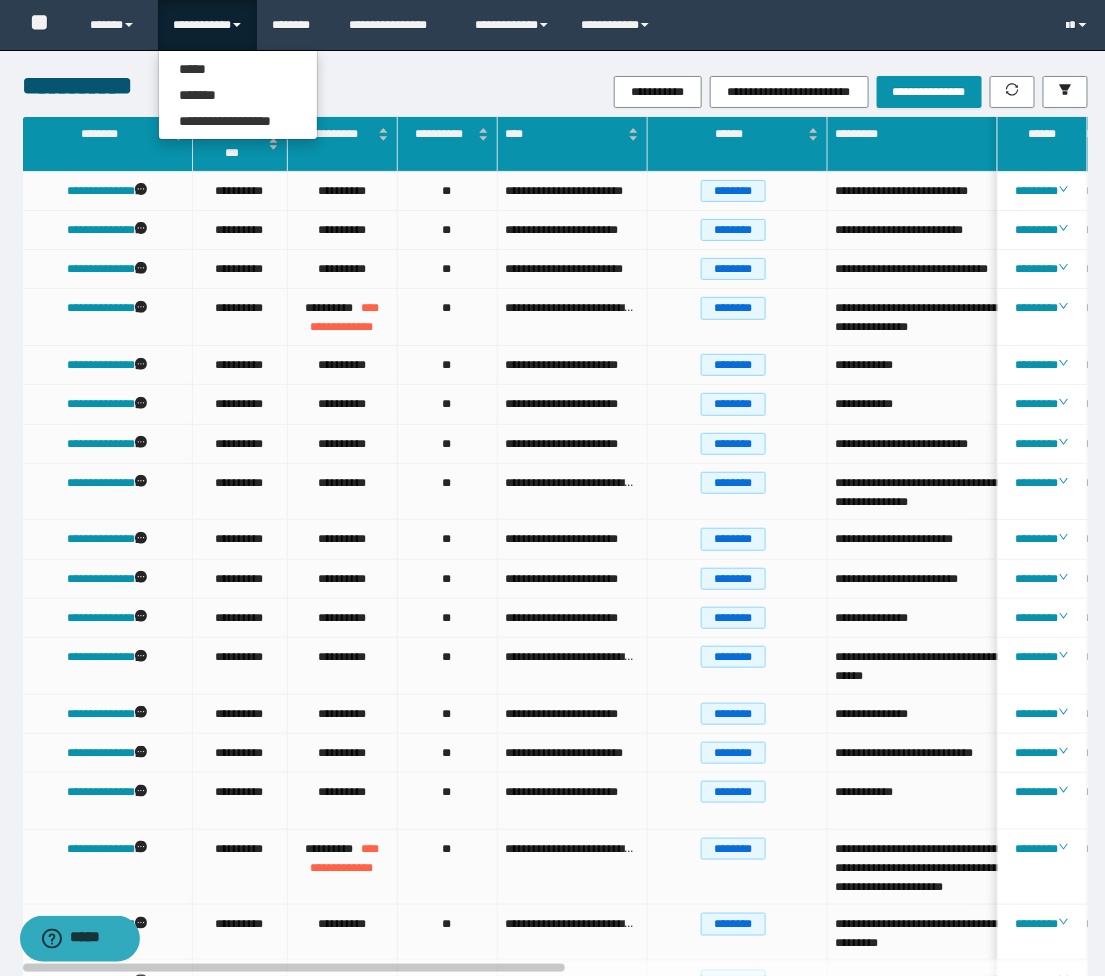 scroll, scrollTop: 0, scrollLeft: 0, axis: both 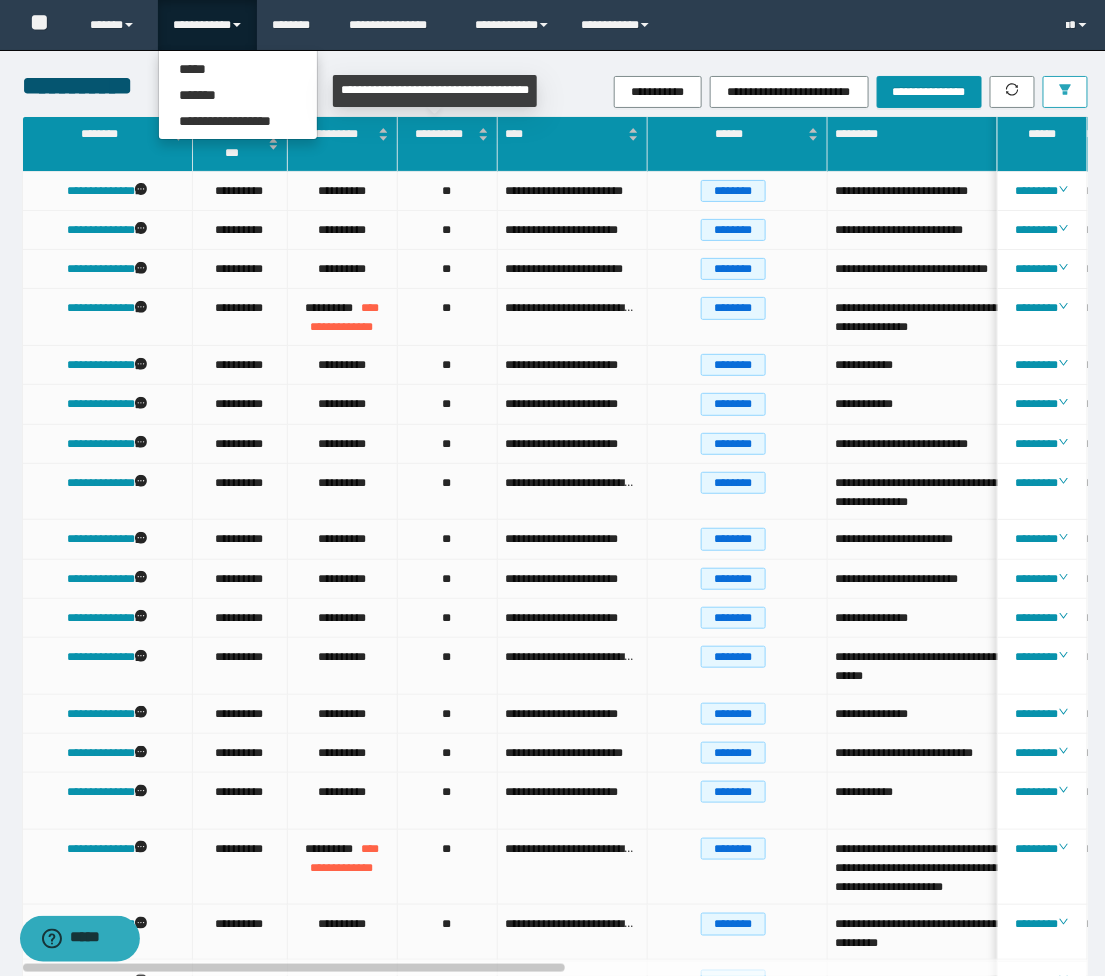click at bounding box center [1065, 91] 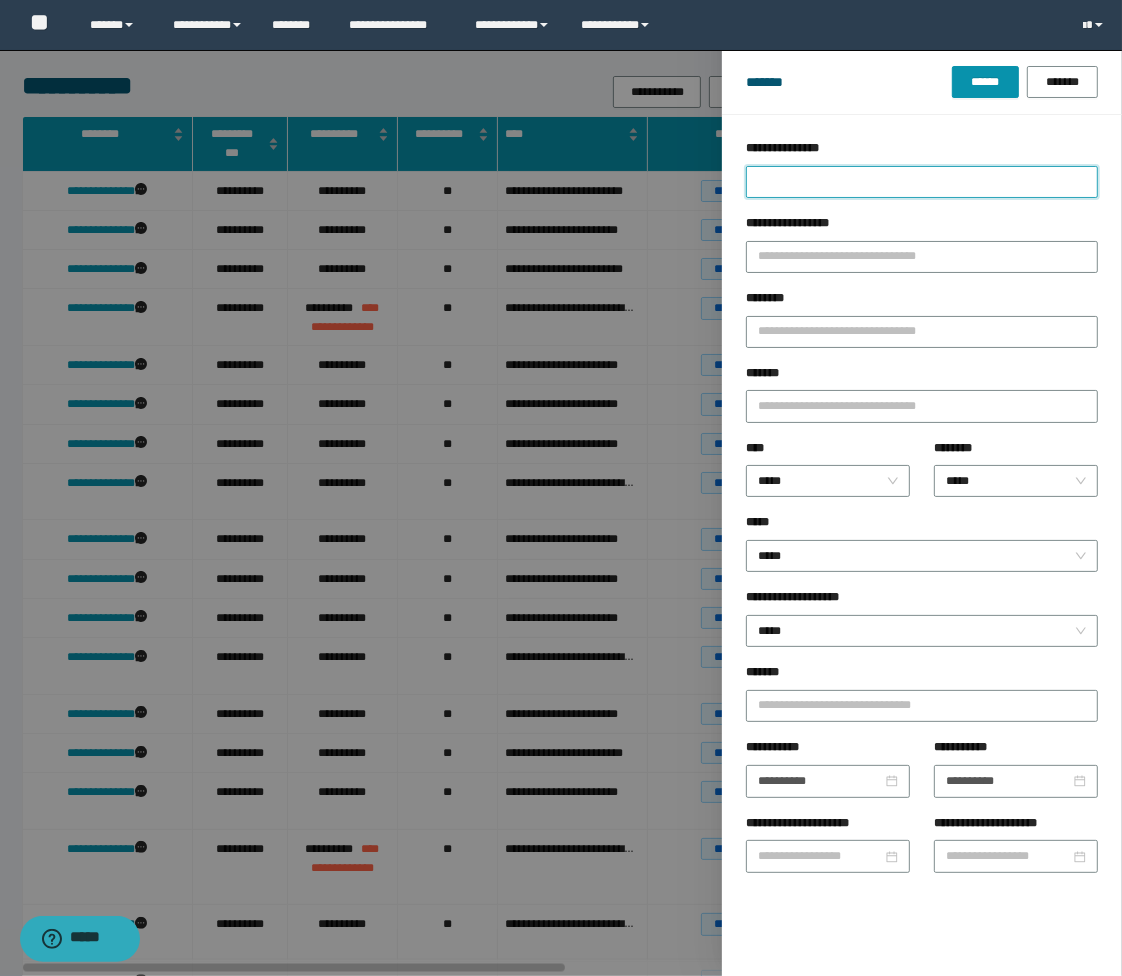 click on "**********" at bounding box center (922, 182) 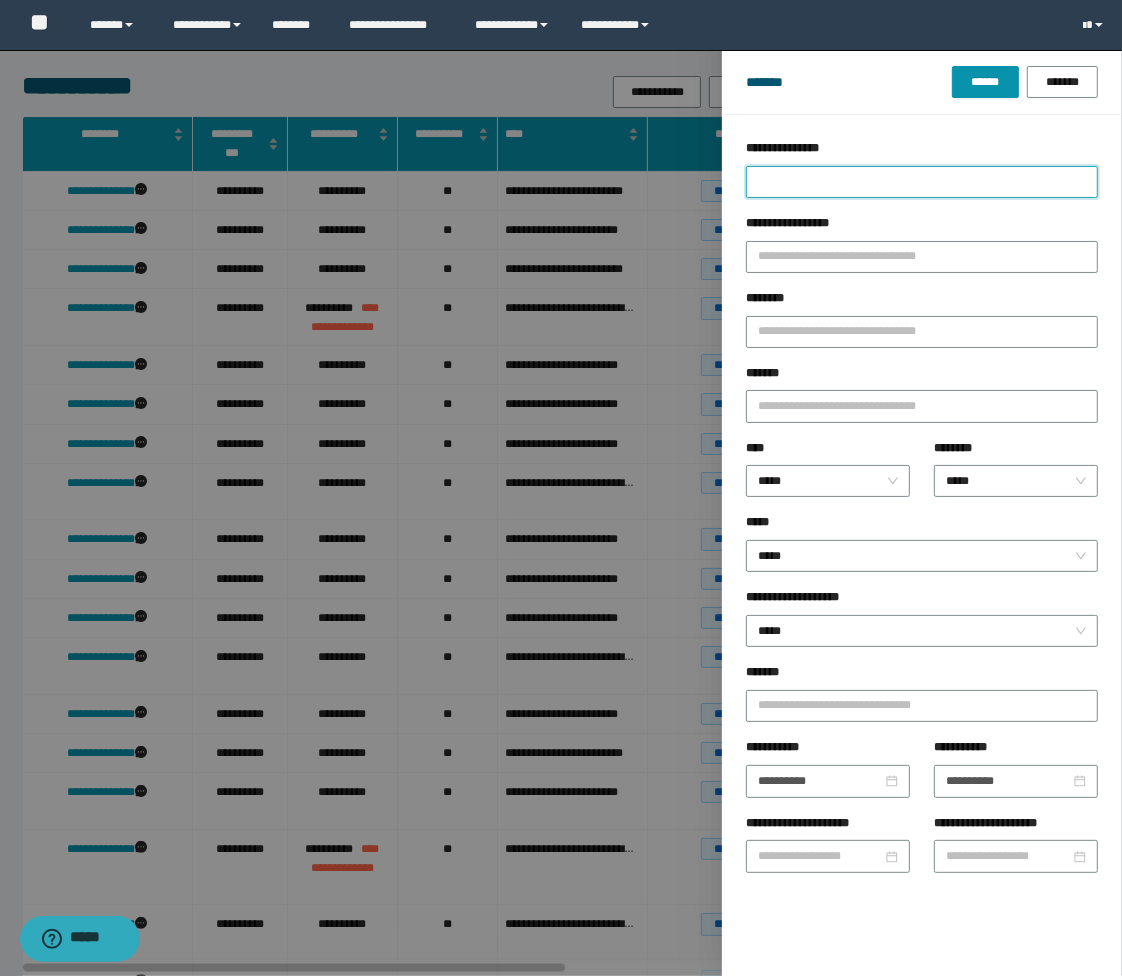 click on "**********" at bounding box center [922, 182] 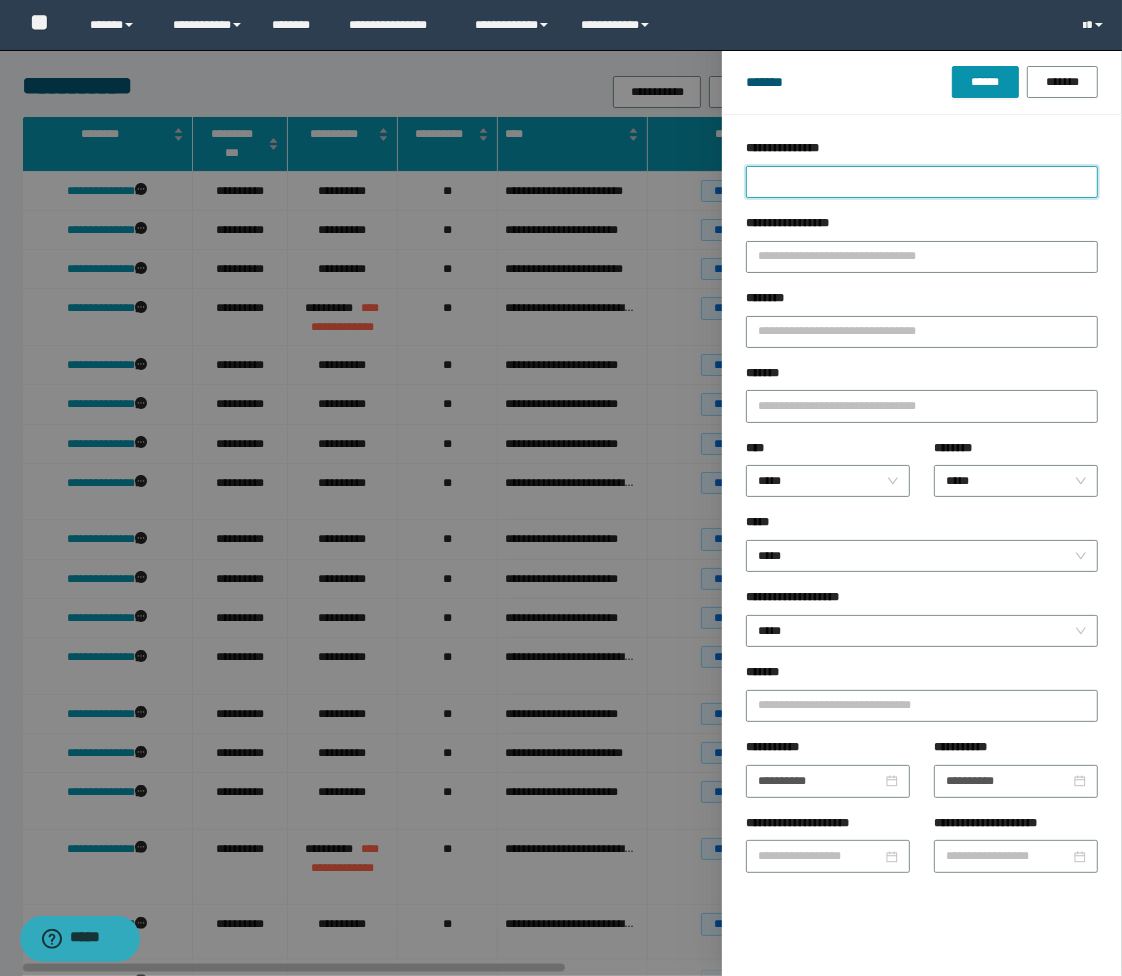 type 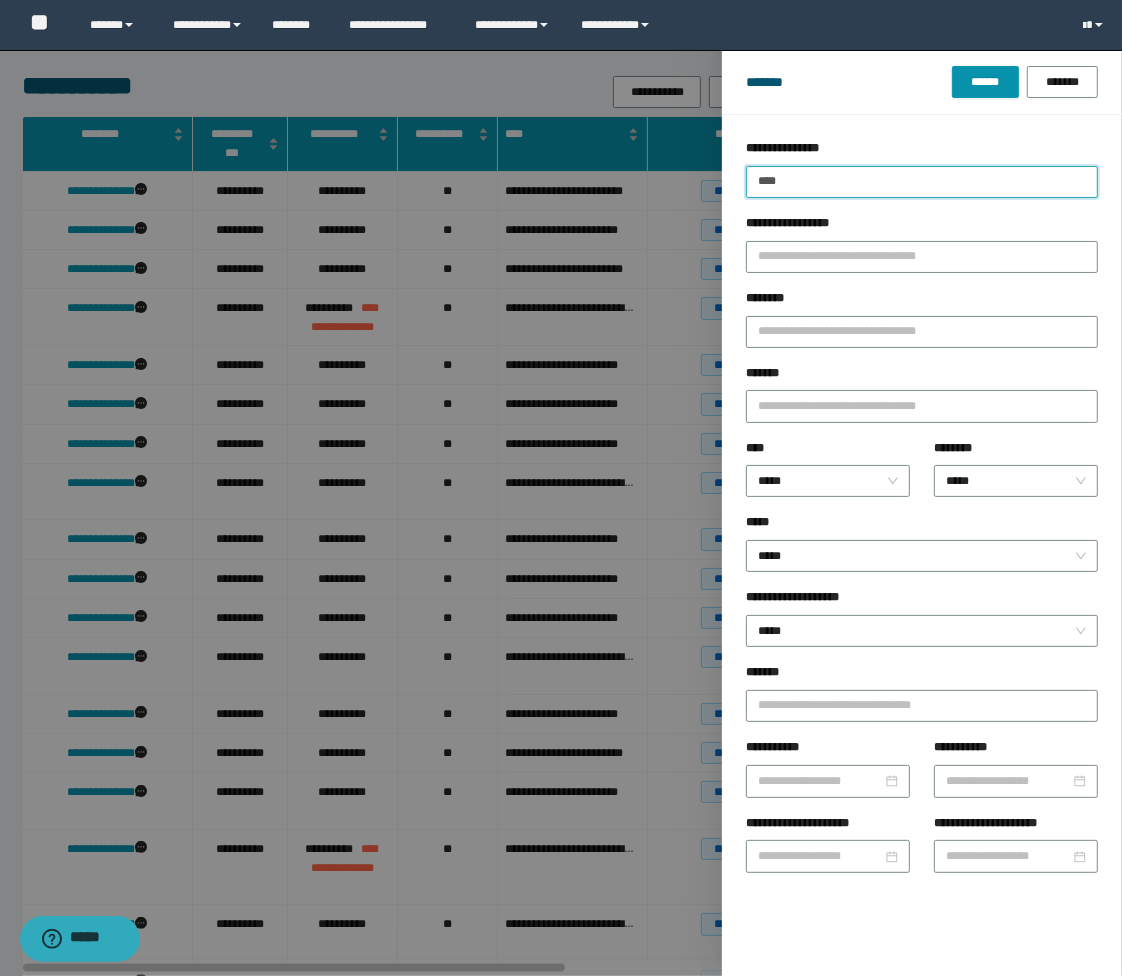 type on "****" 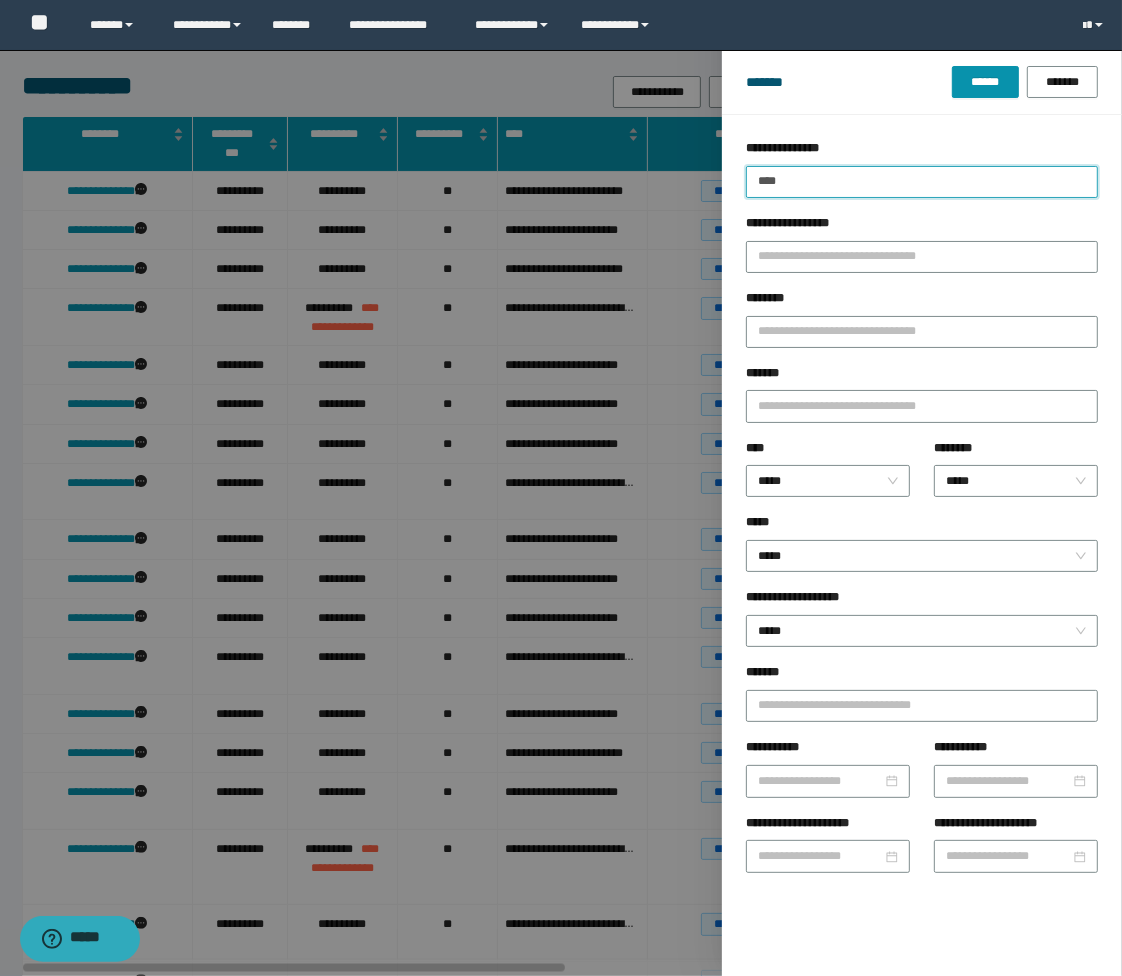 click on "******" at bounding box center [985, 82] 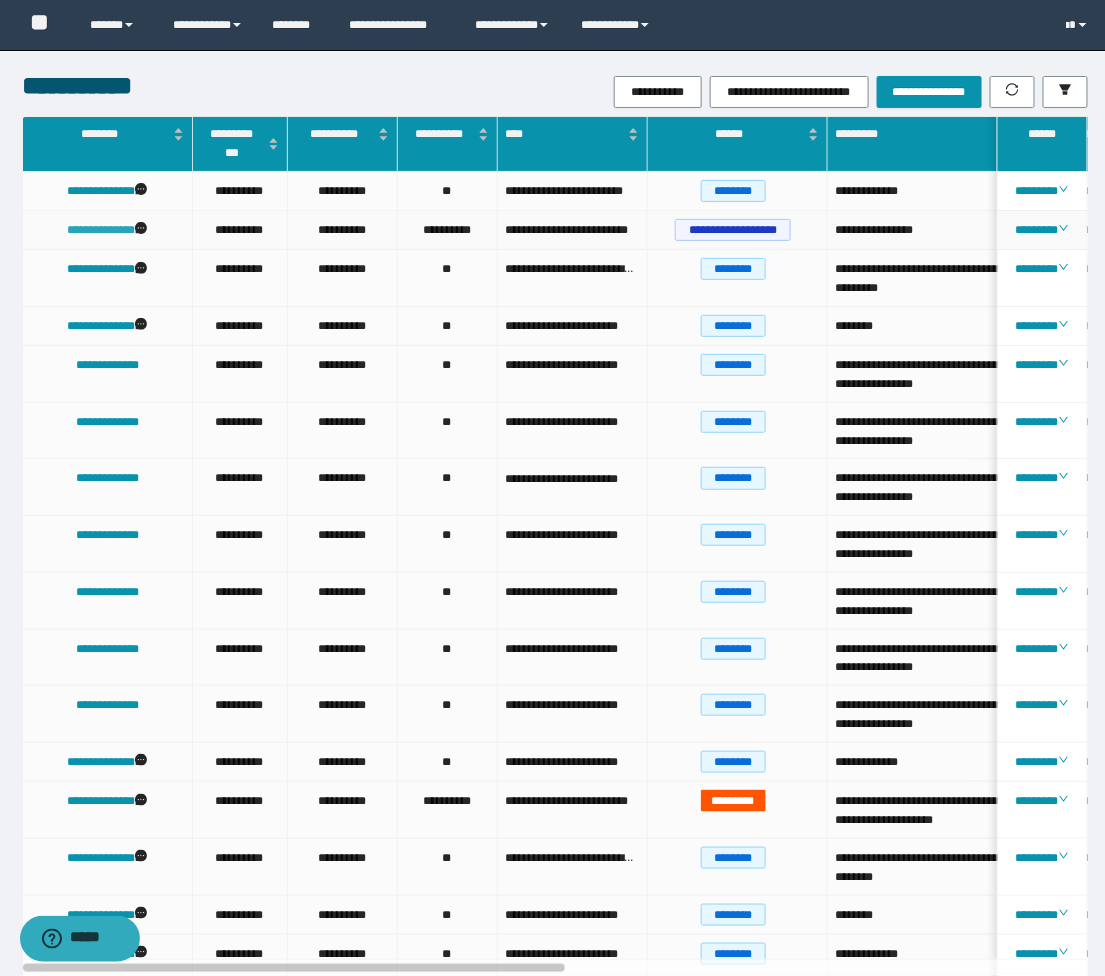 click on "**********" at bounding box center [101, 230] 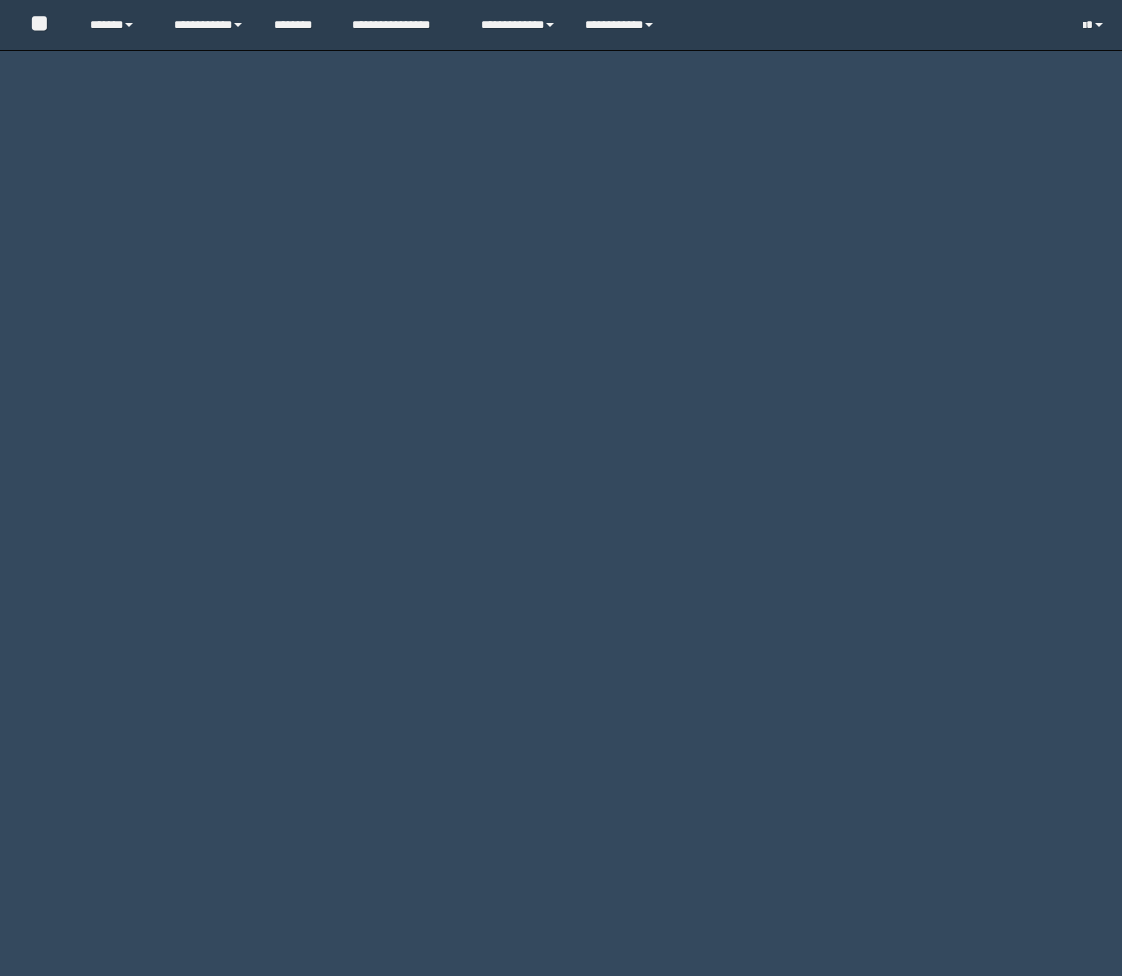 scroll, scrollTop: 0, scrollLeft: 0, axis: both 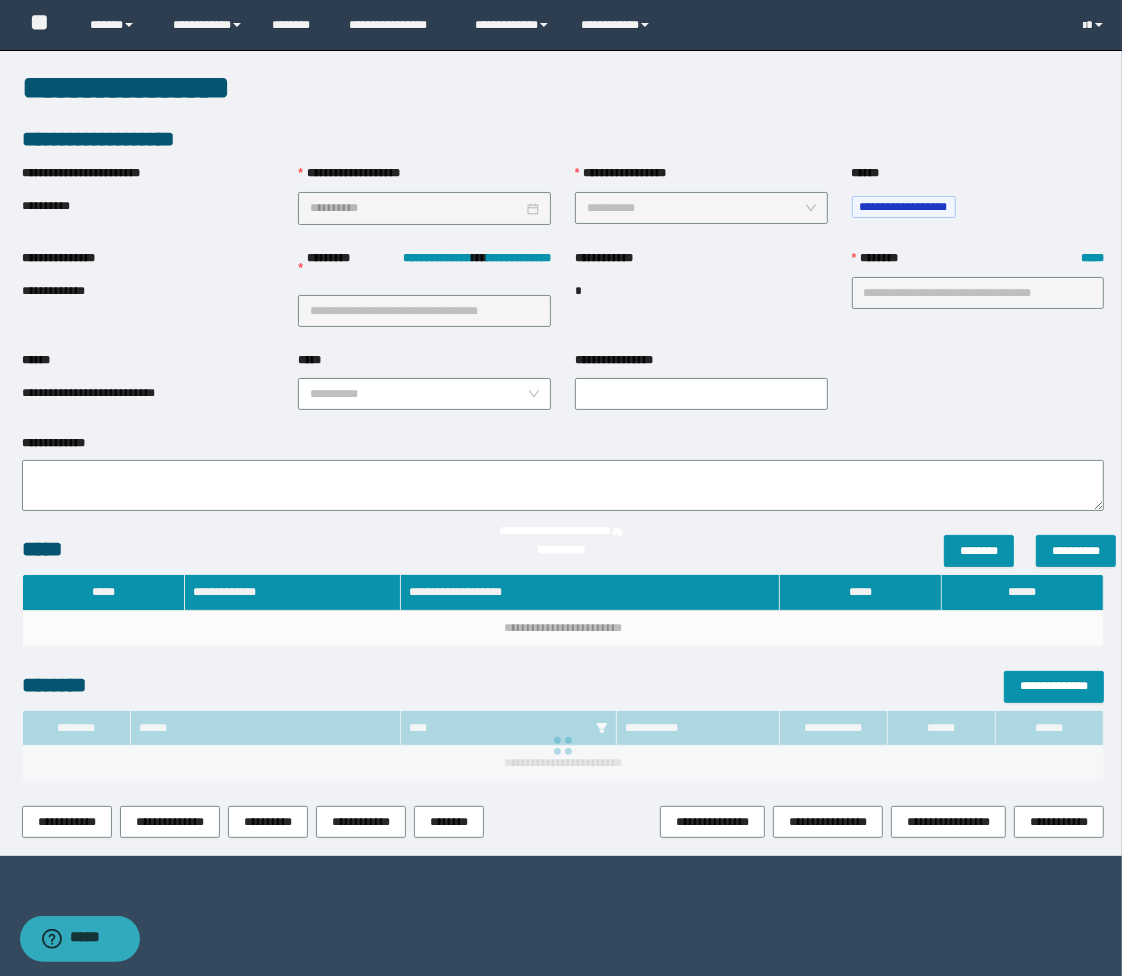 type on "**********" 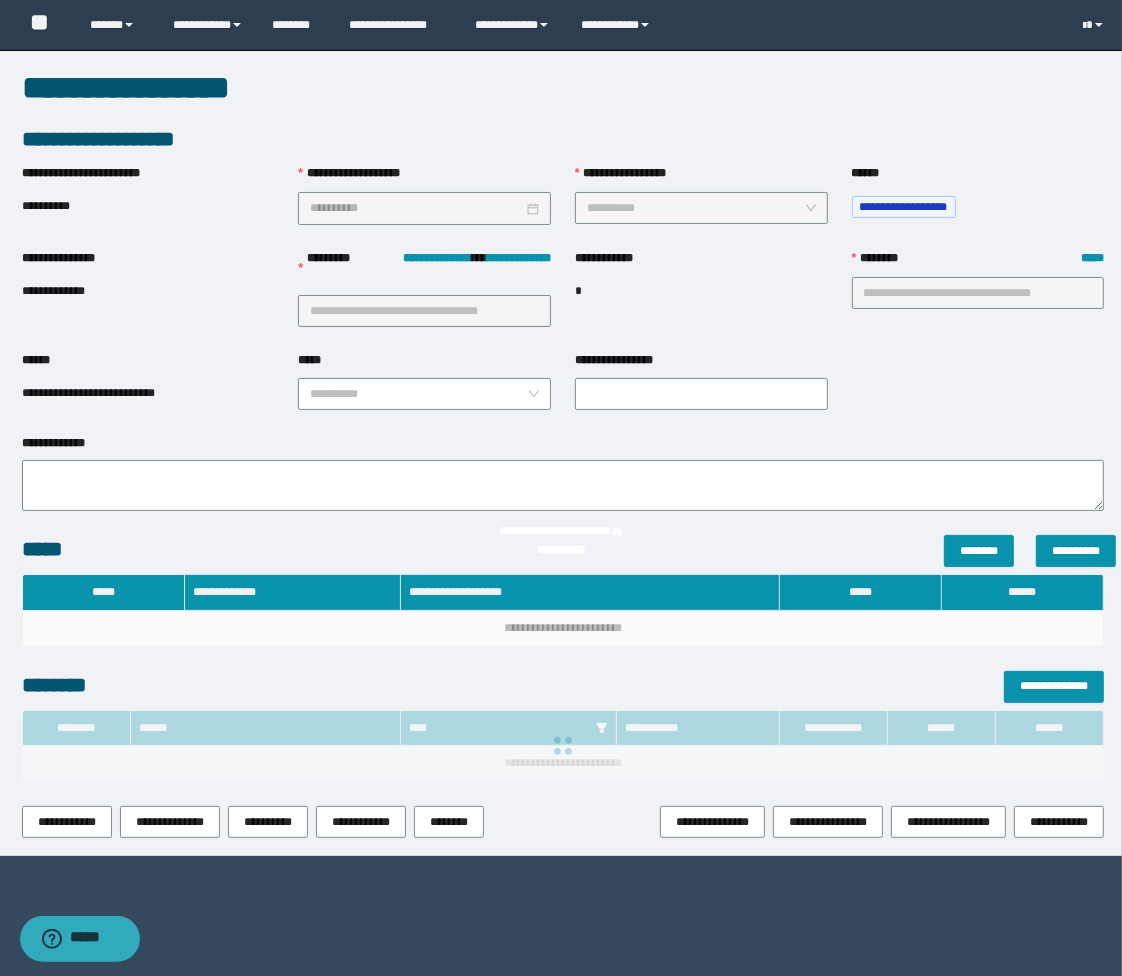 type on "**" 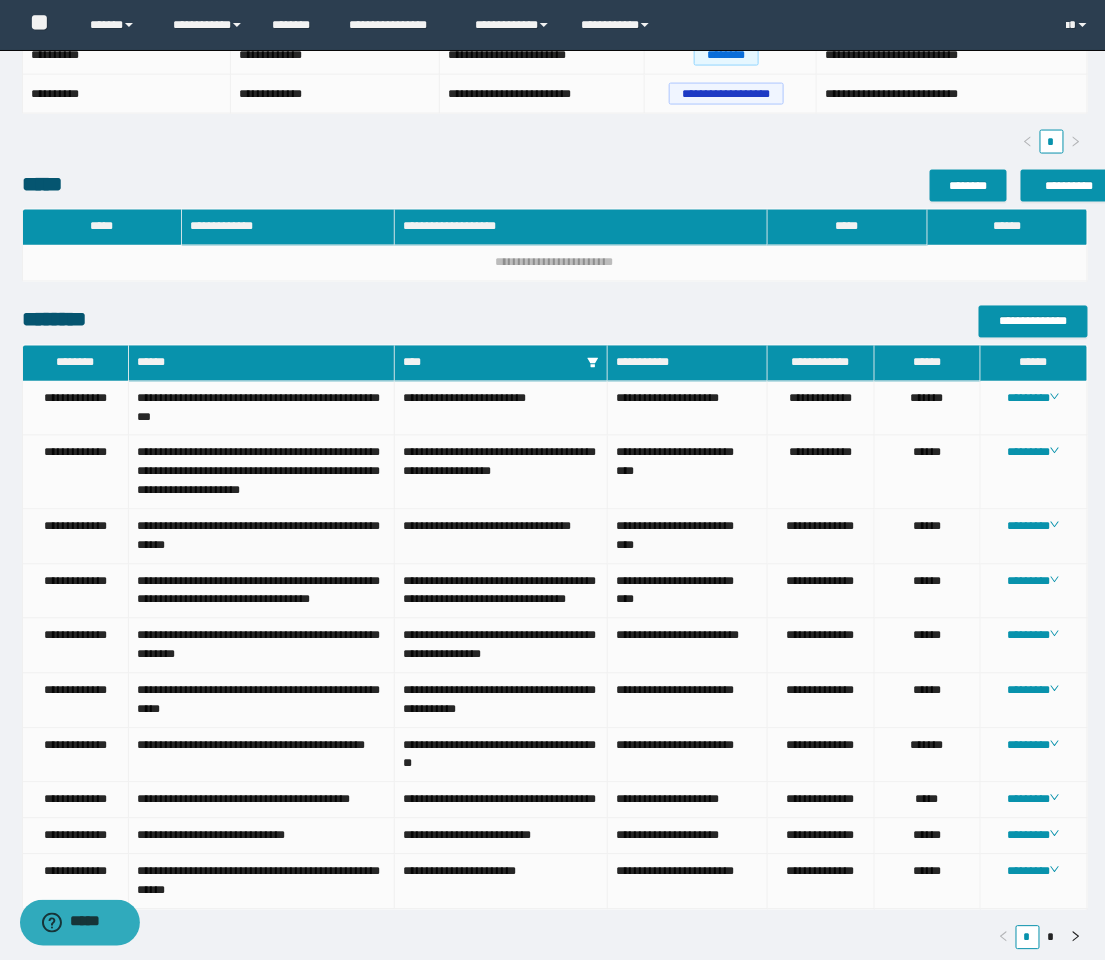 scroll, scrollTop: 992, scrollLeft: 0, axis: vertical 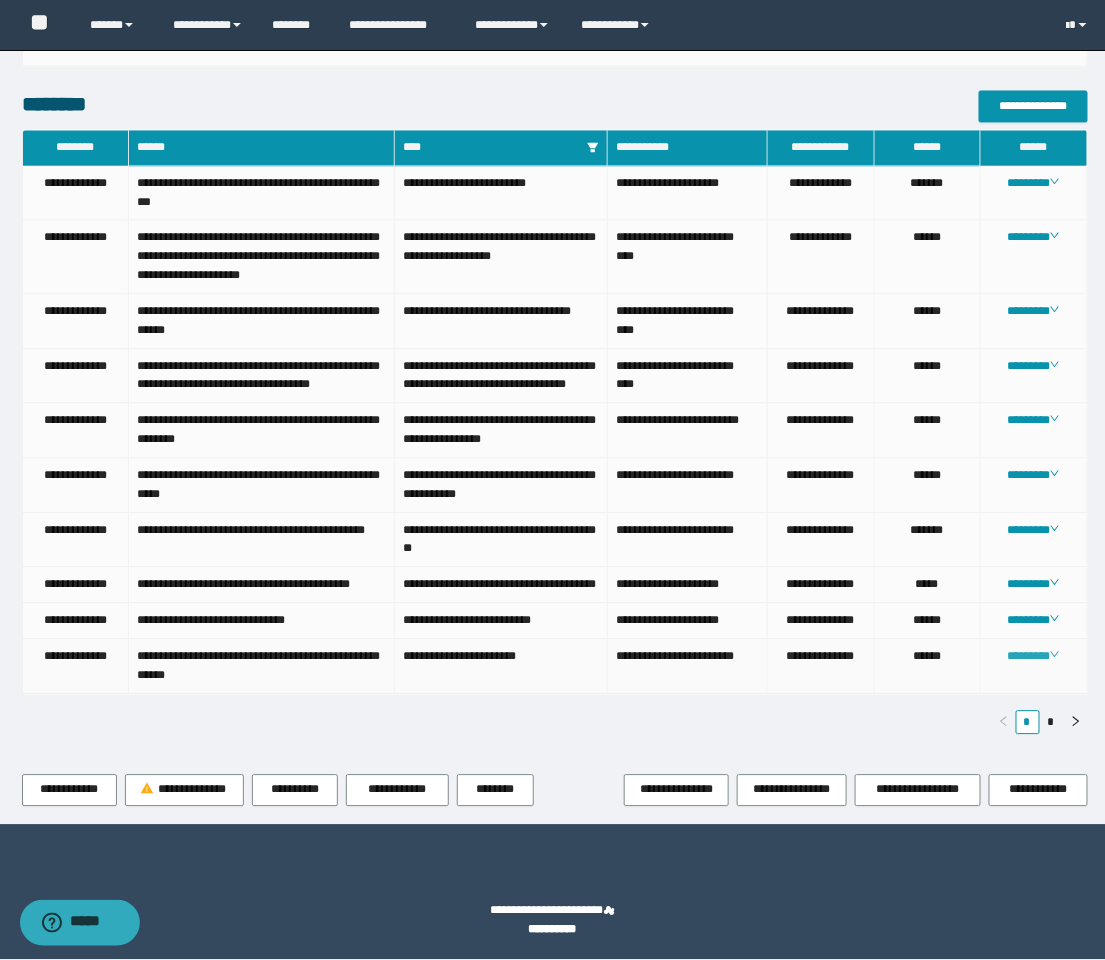 click on "********" at bounding box center [1033, 657] 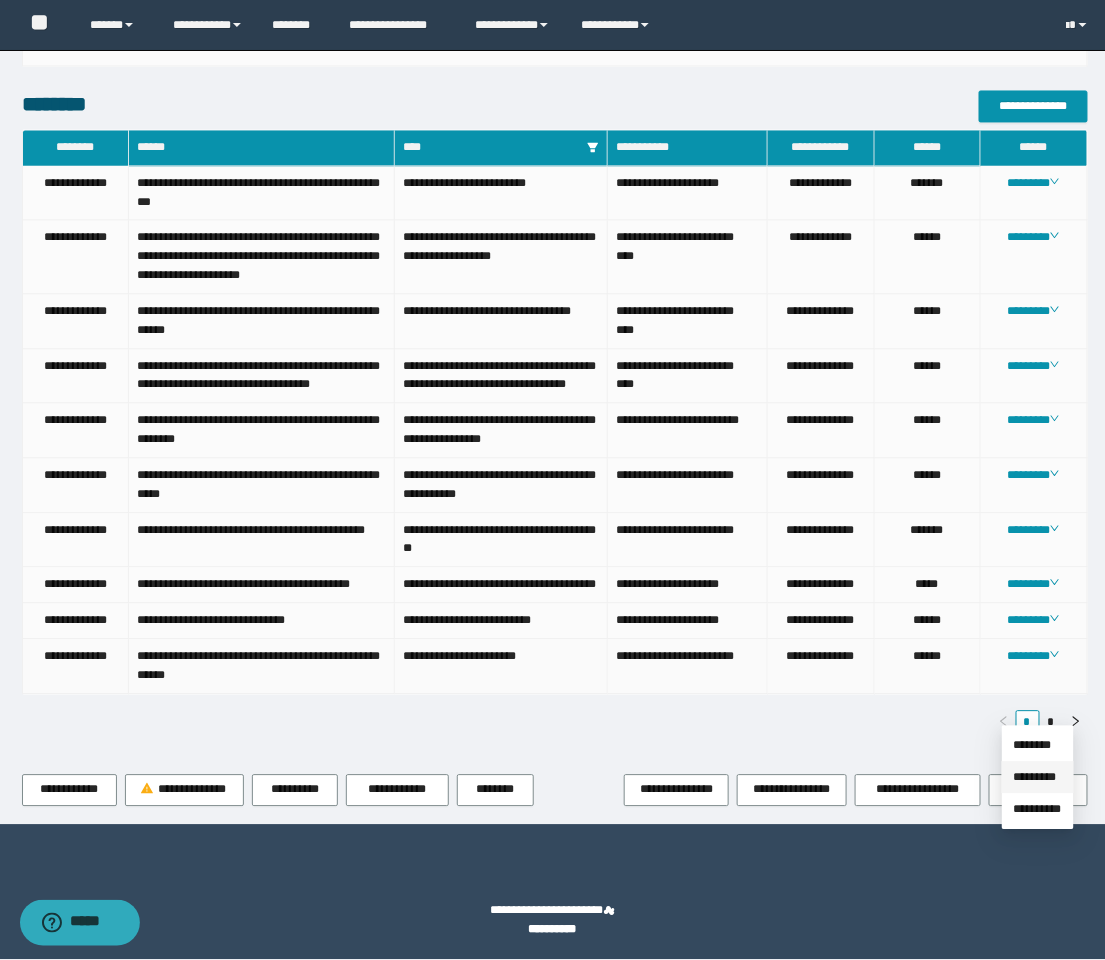click on "*********" at bounding box center (1035, 778) 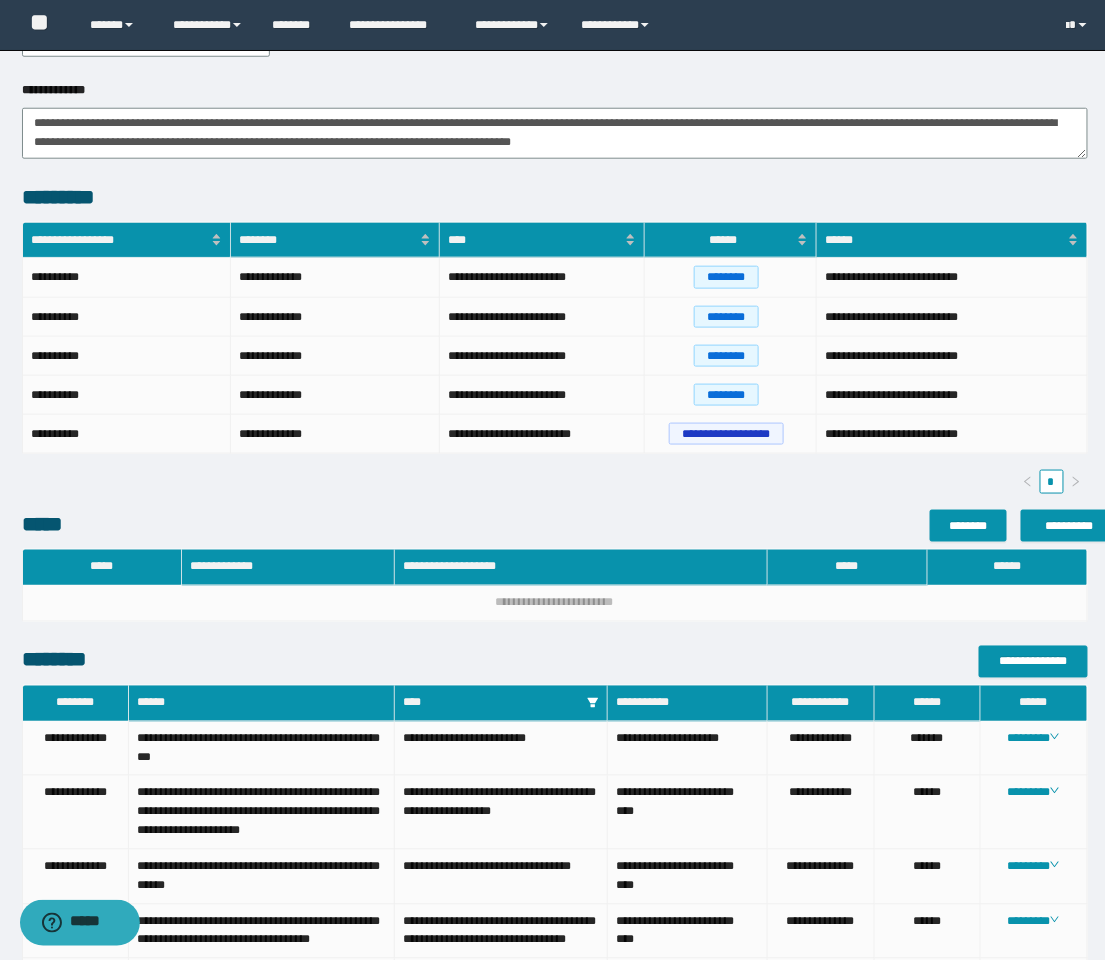 scroll, scrollTop: 103, scrollLeft: 0, axis: vertical 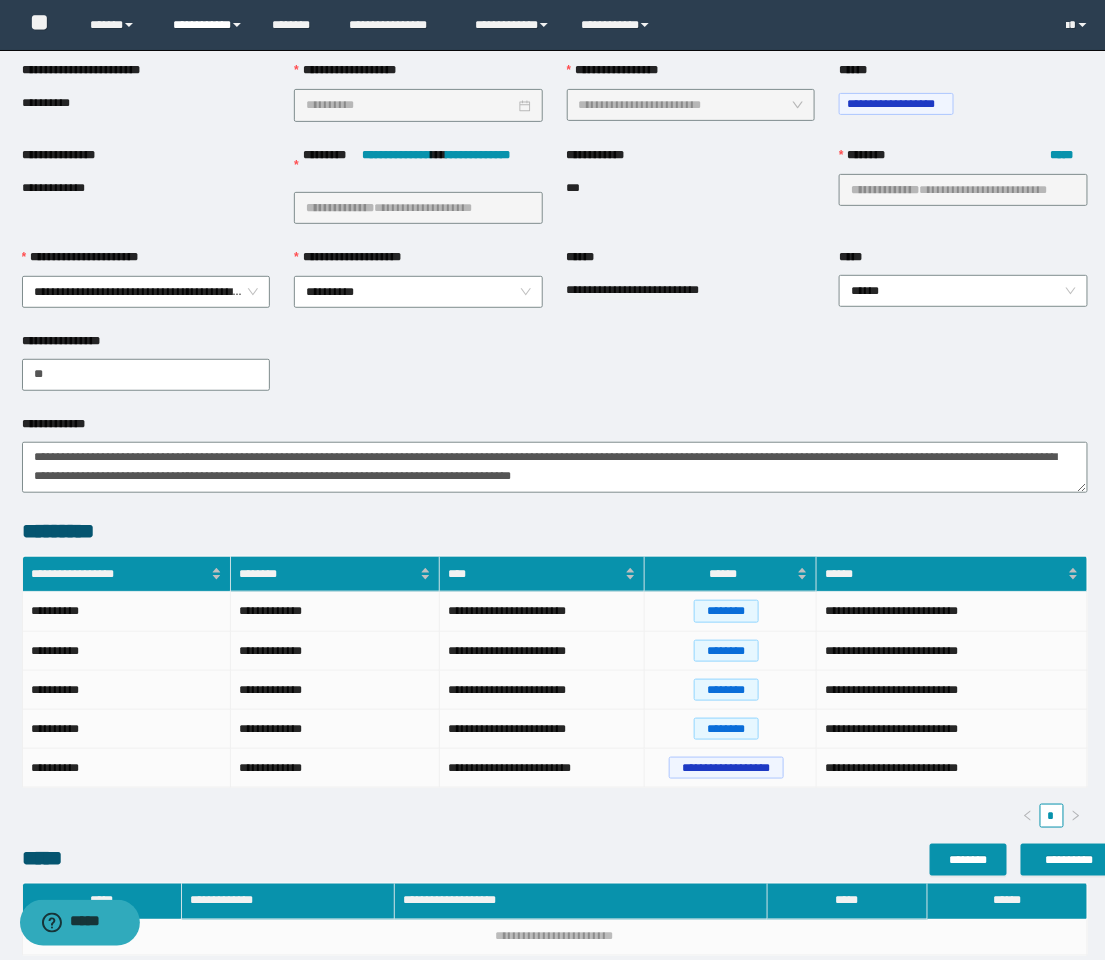click on "**********" at bounding box center [207, 25] 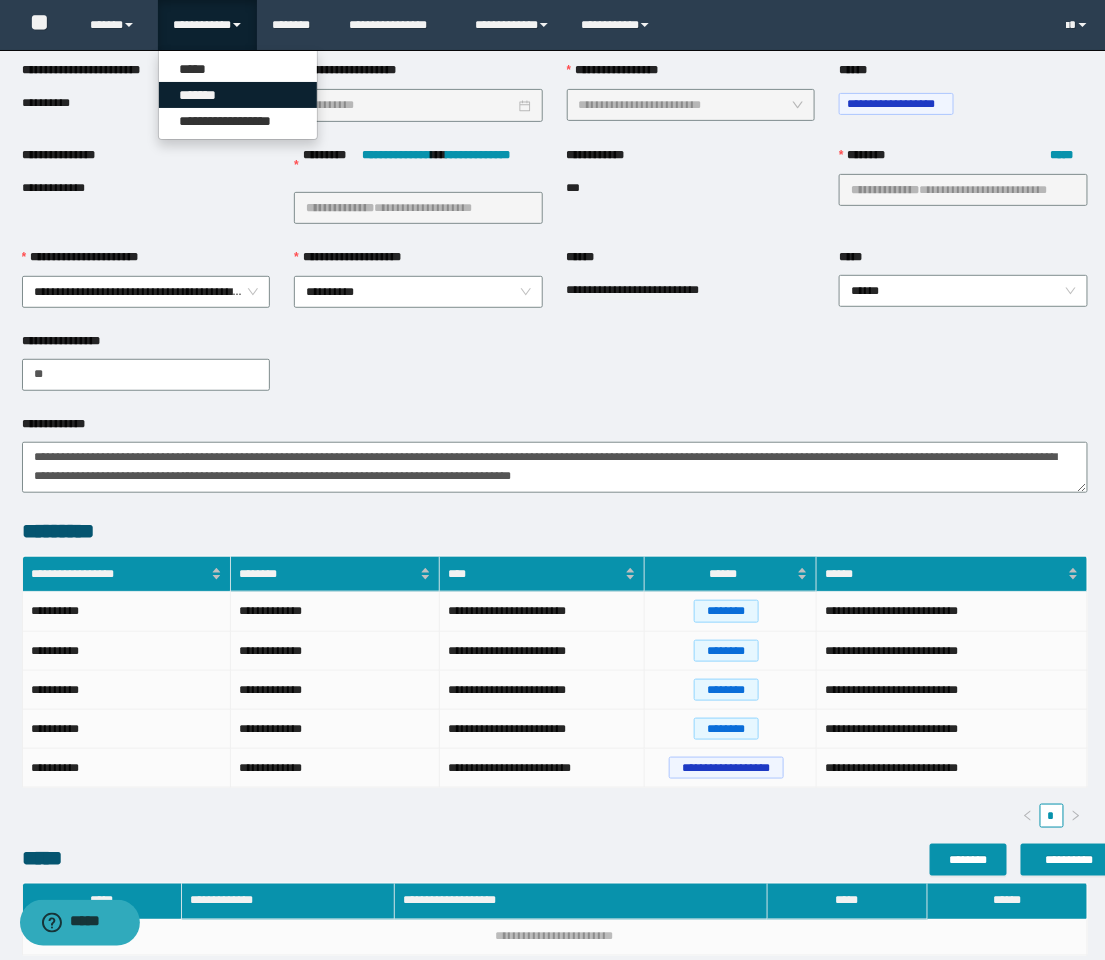 click on "*******" at bounding box center (238, 95) 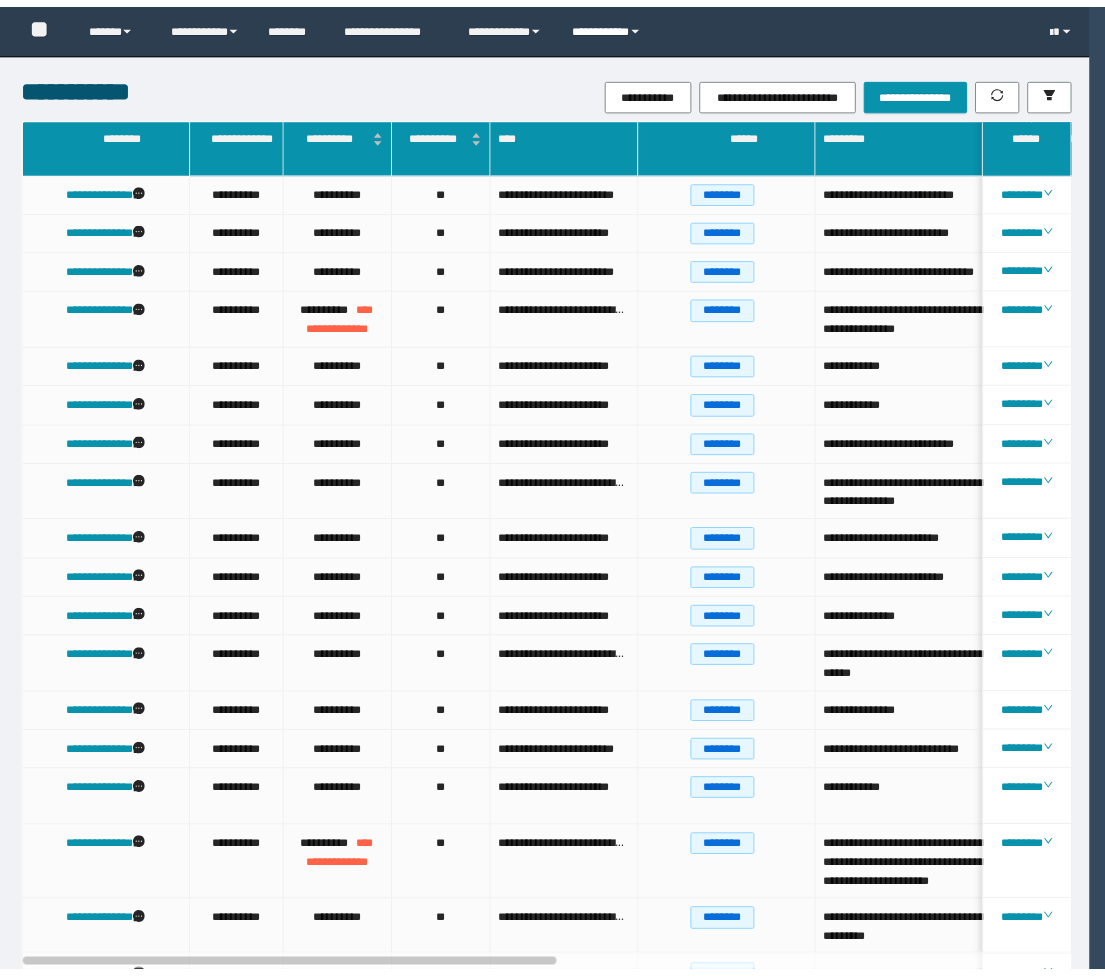 scroll, scrollTop: 0, scrollLeft: 0, axis: both 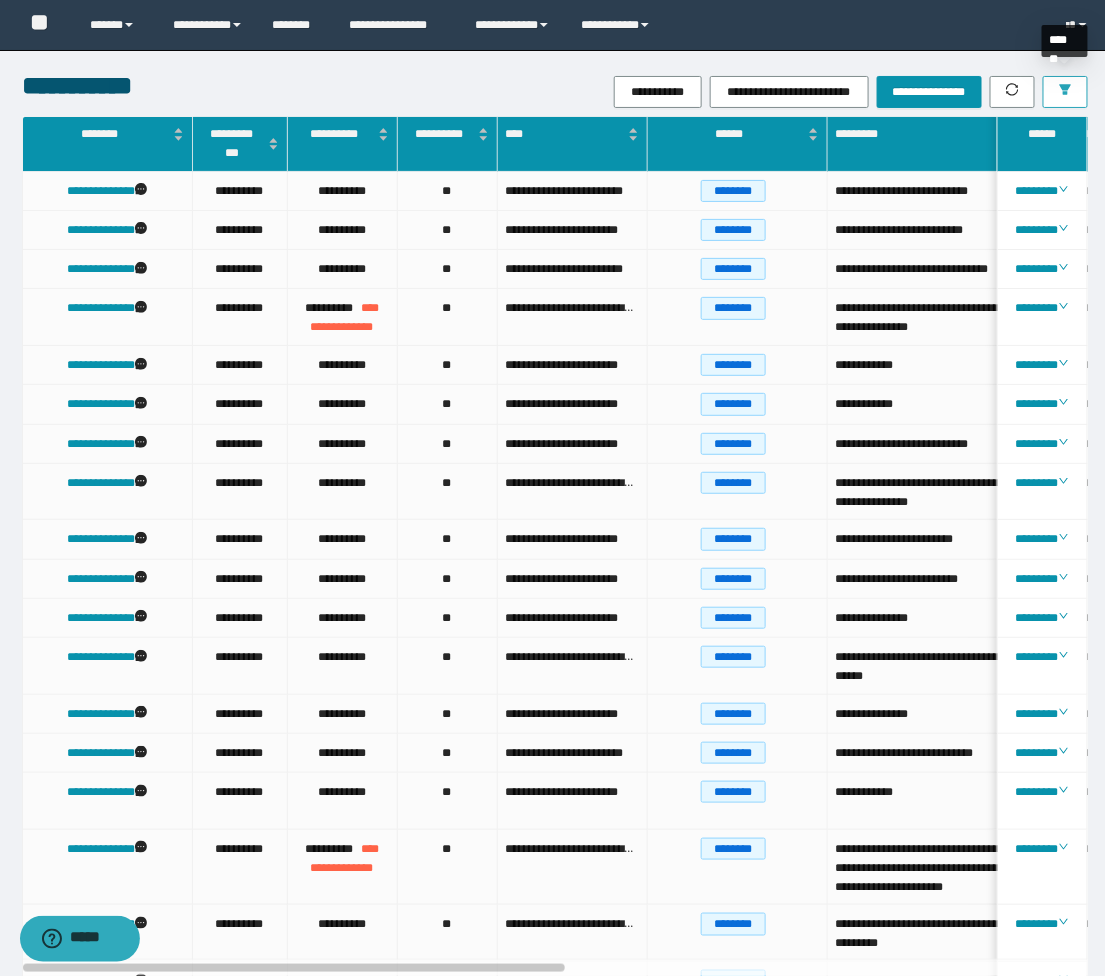 click at bounding box center (1065, 92) 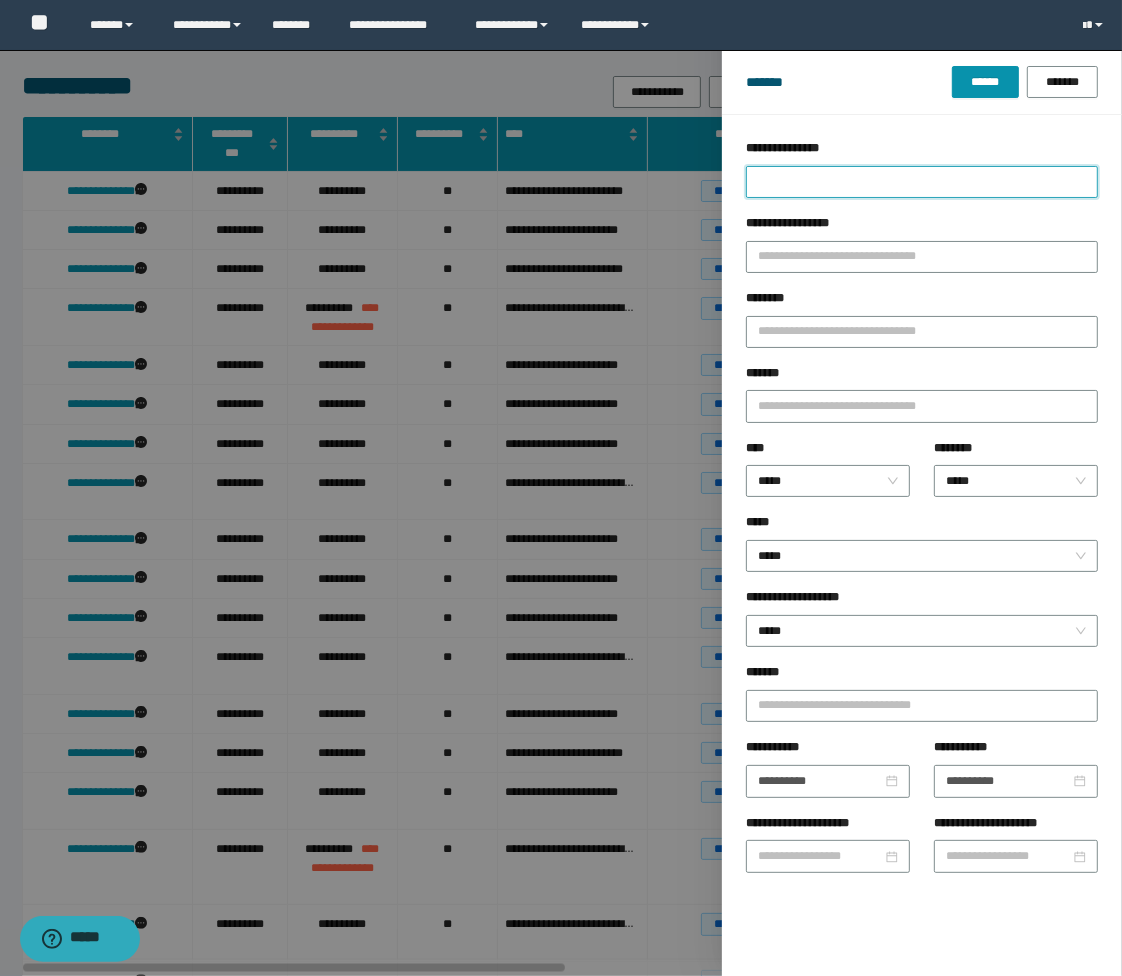 click on "**********" at bounding box center [922, 182] 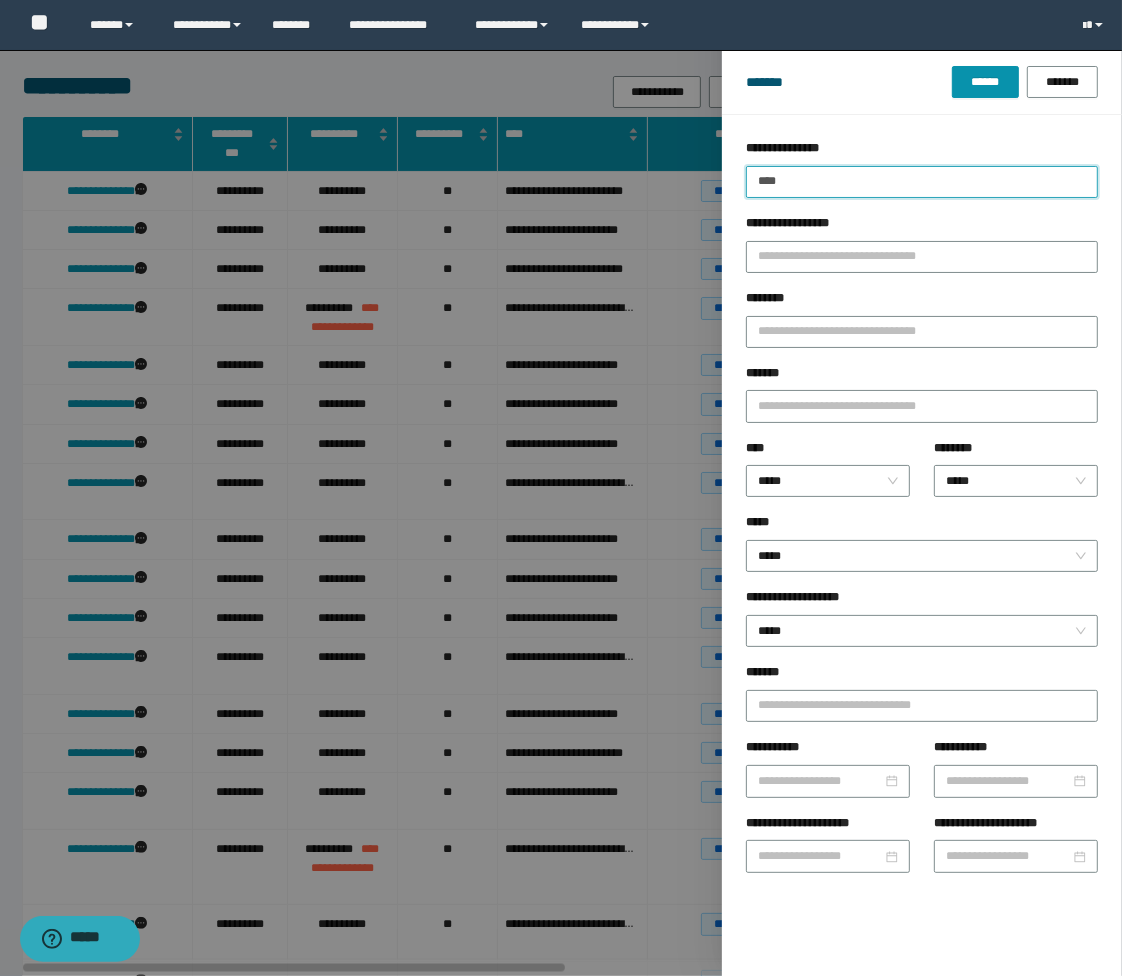 type on "****" 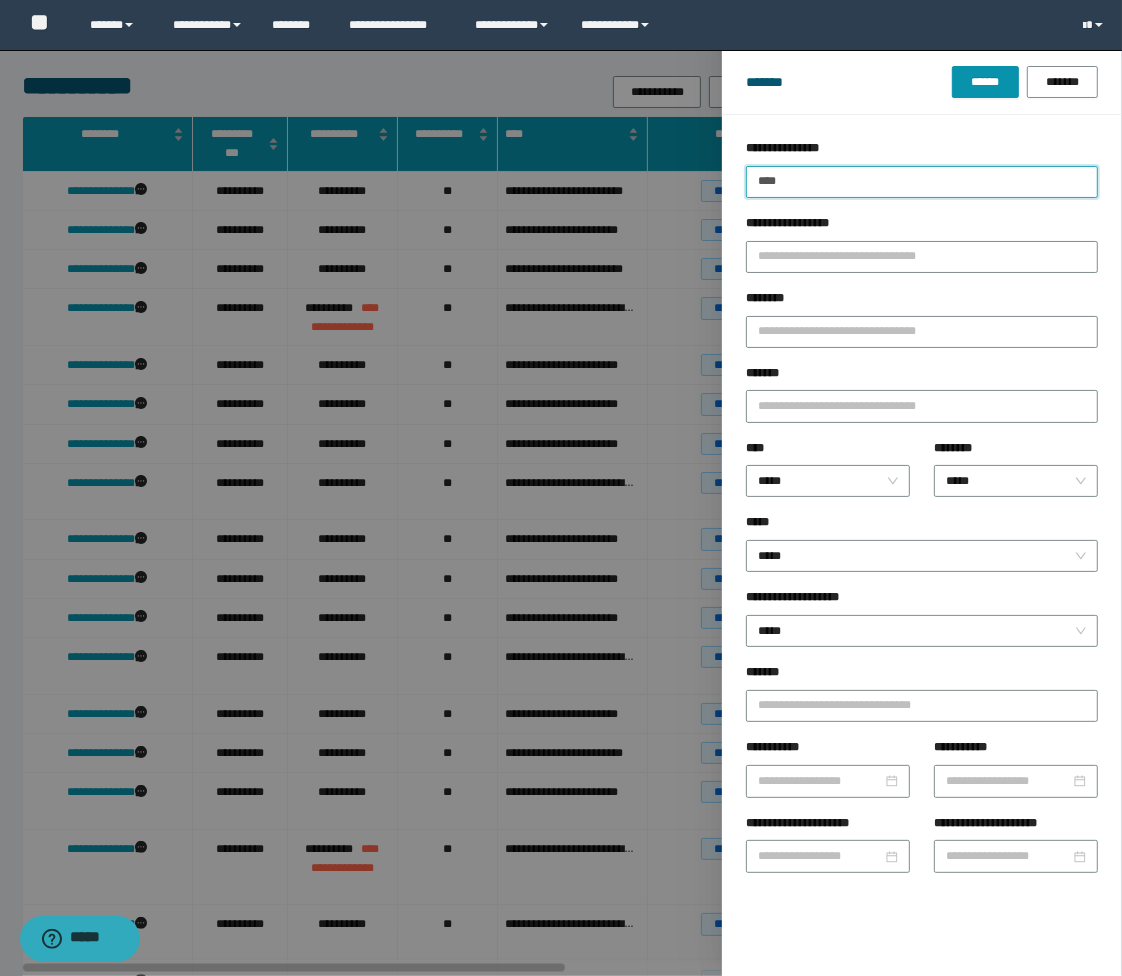 click on "******" at bounding box center (985, 82) 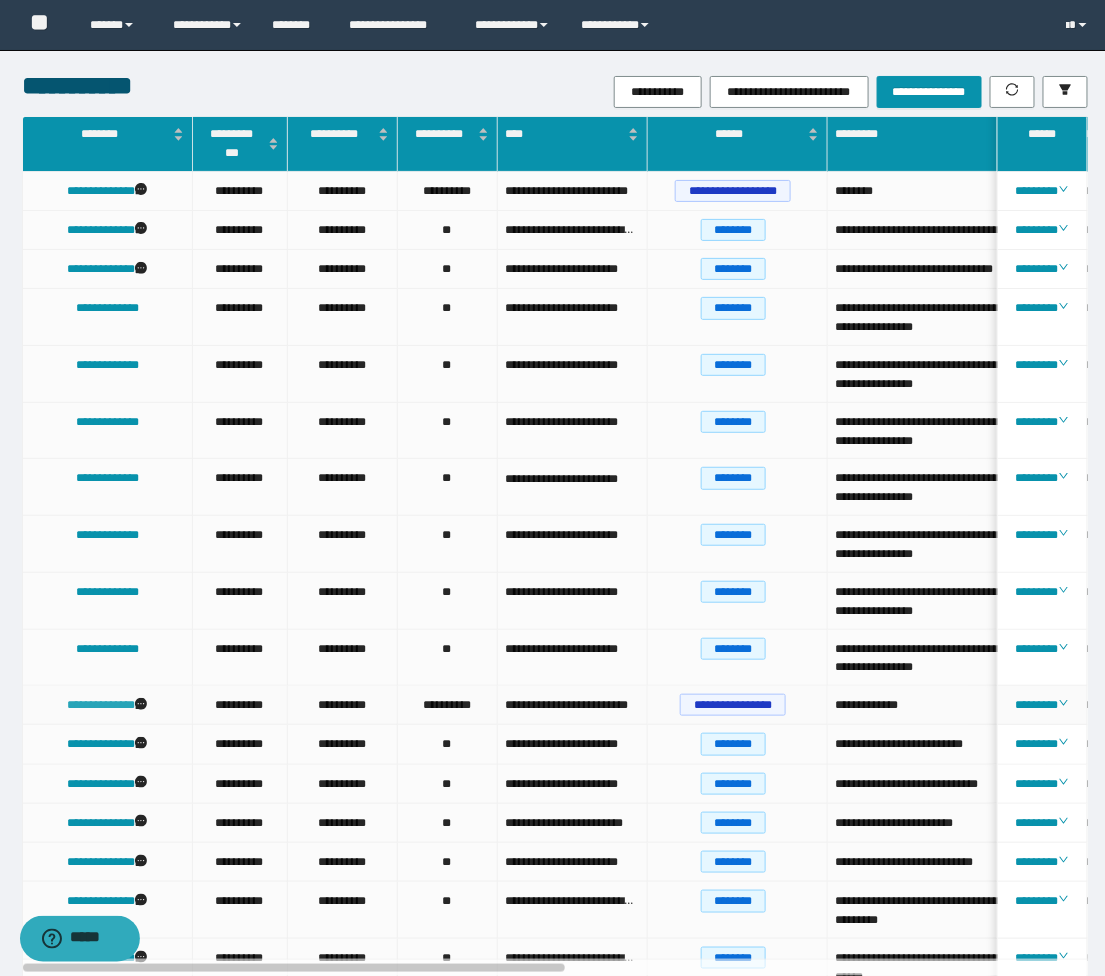 click on "**********" at bounding box center [101, 705] 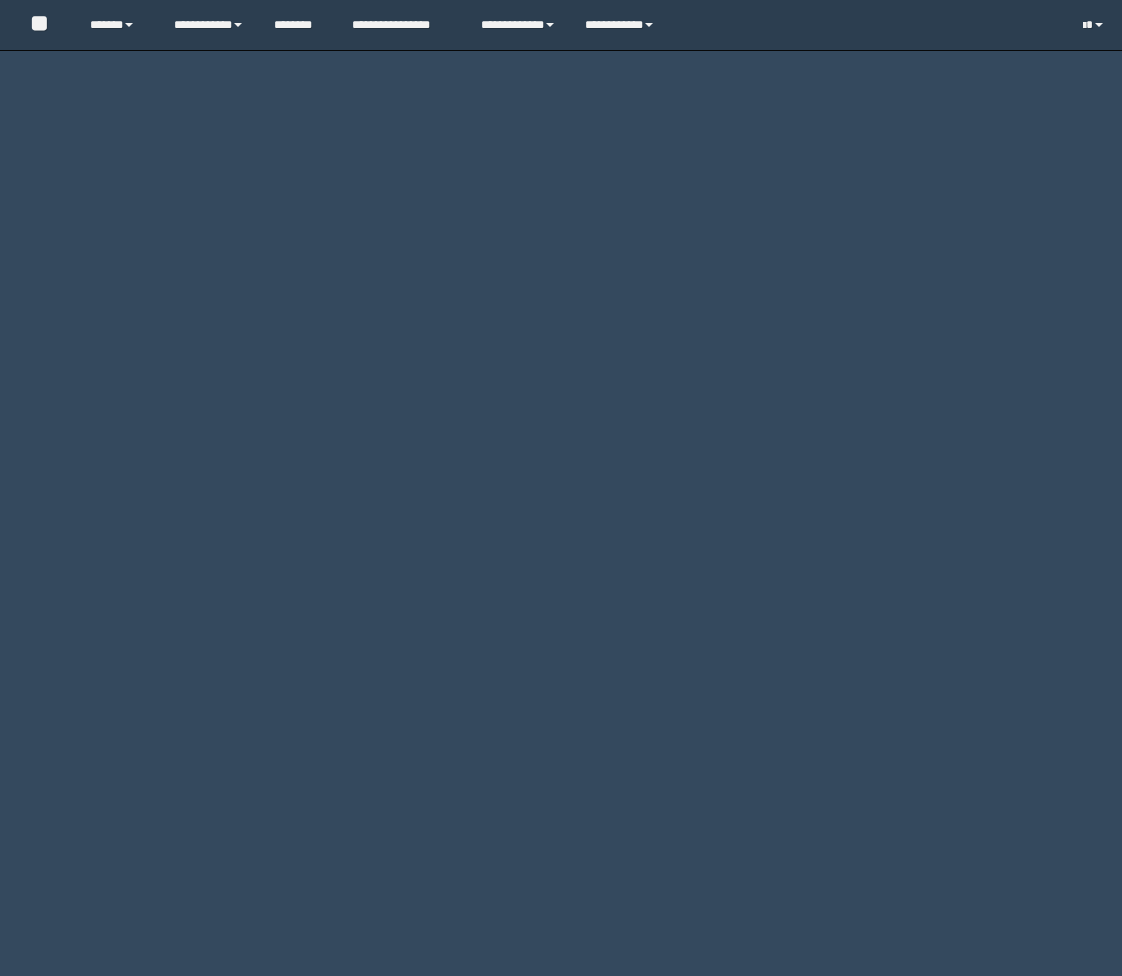 scroll, scrollTop: 0, scrollLeft: 0, axis: both 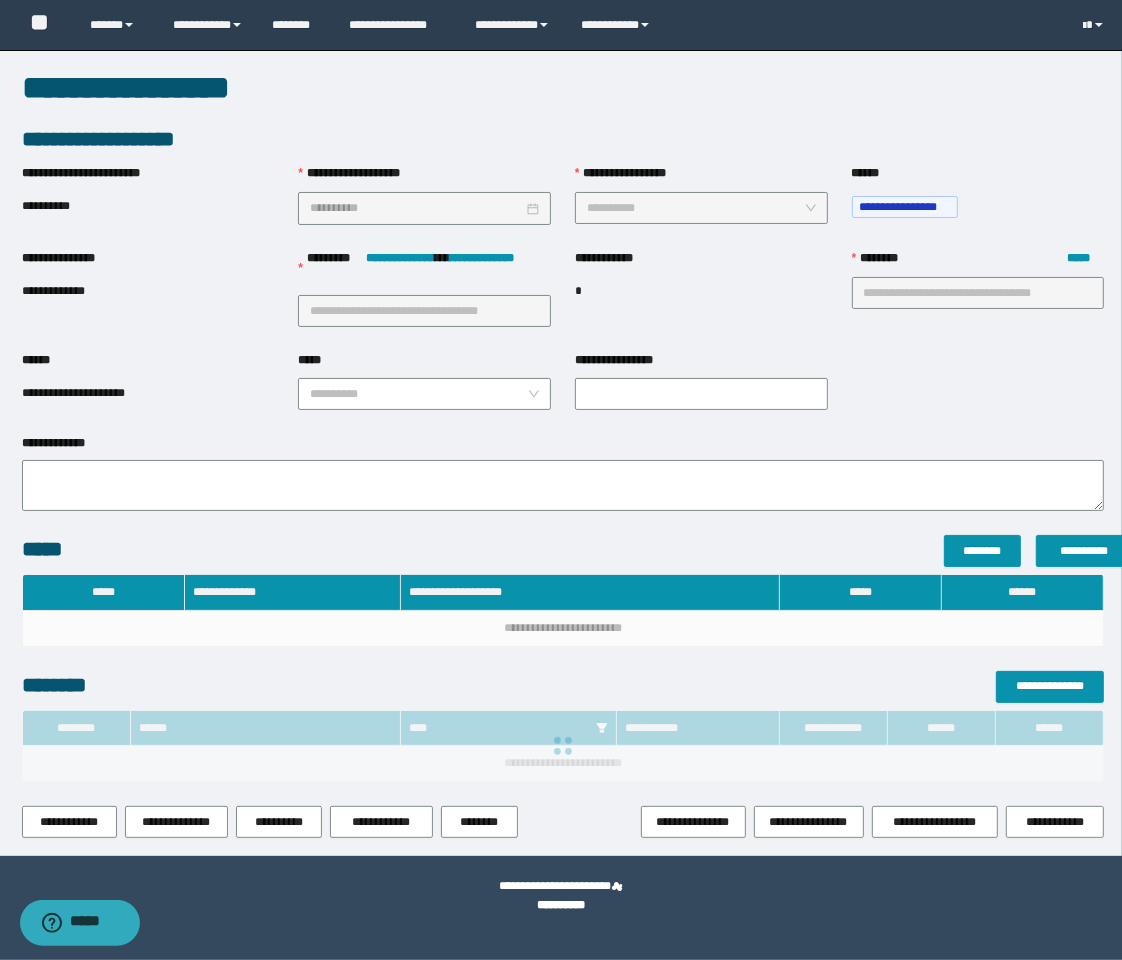 type on "**********" 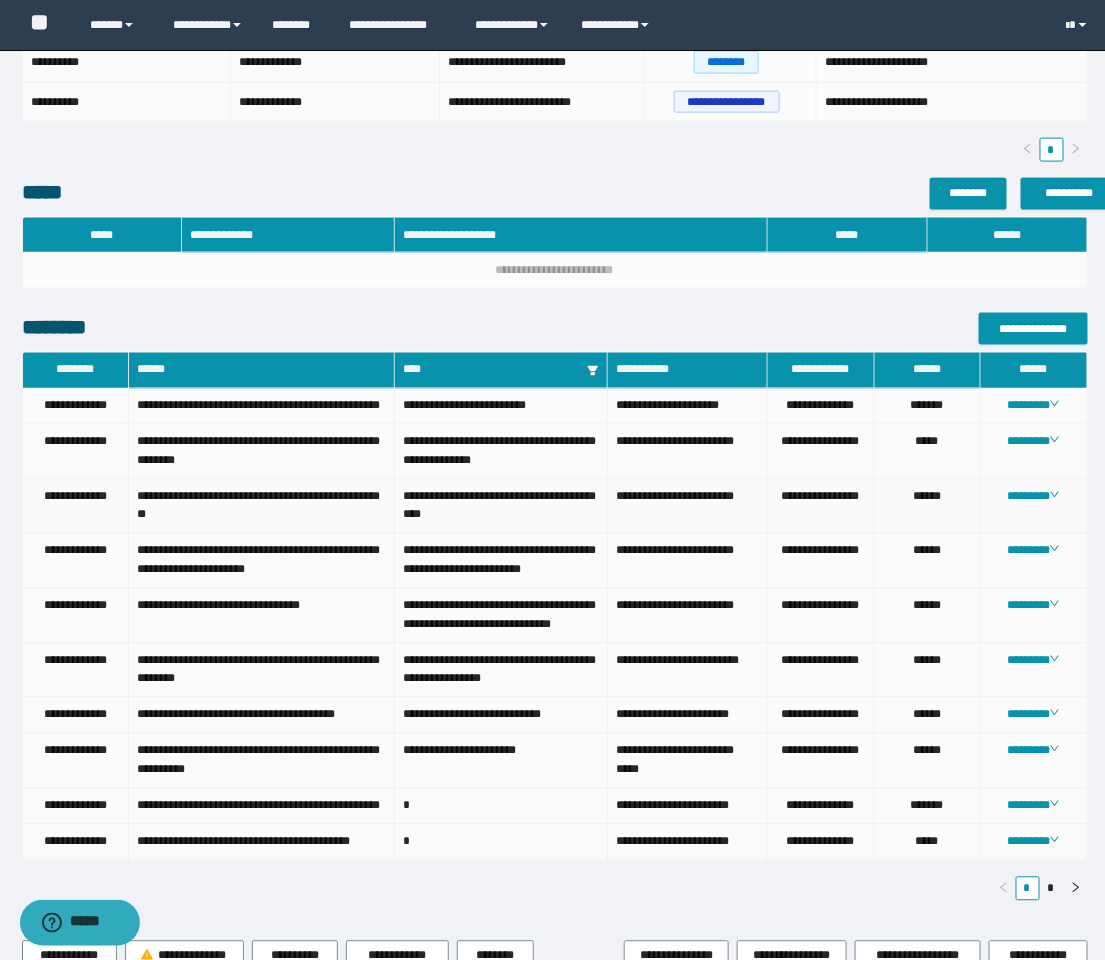 scroll, scrollTop: 777, scrollLeft: 0, axis: vertical 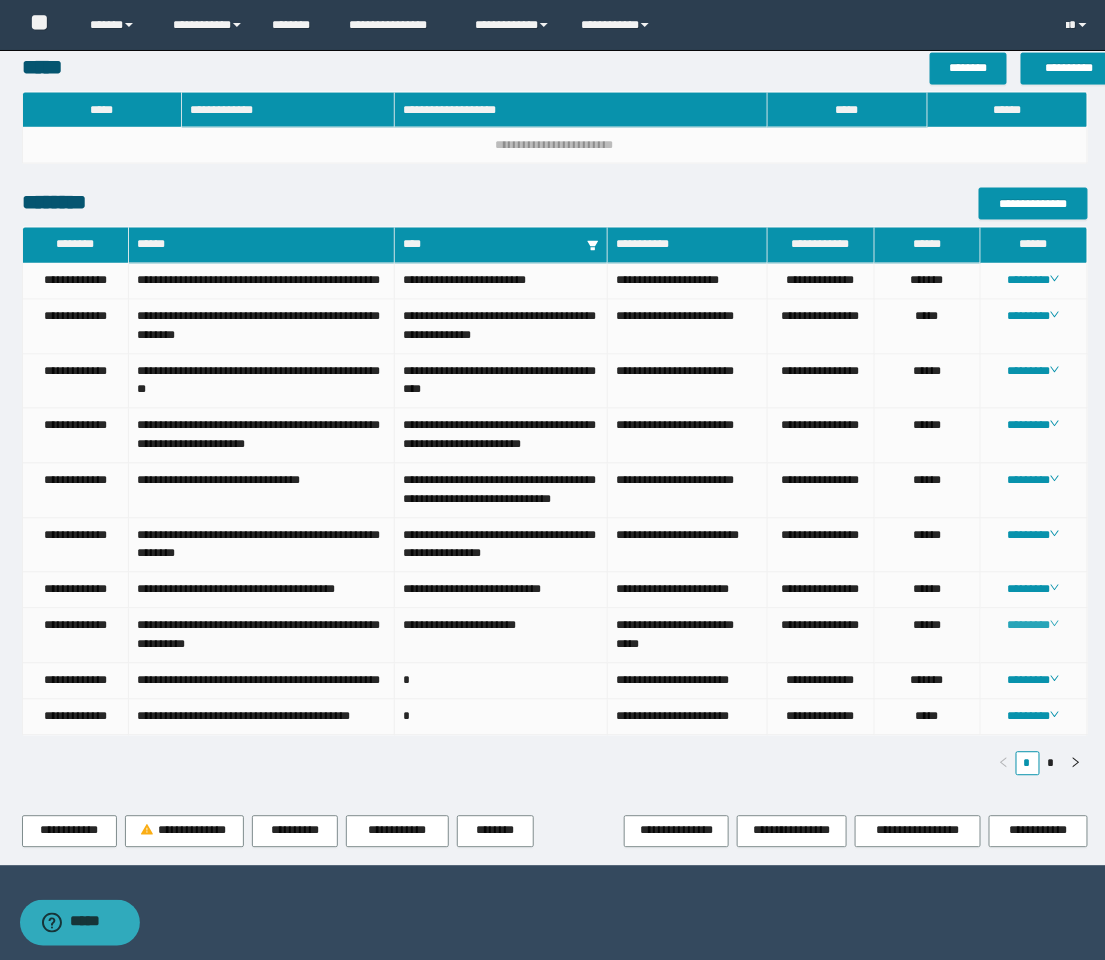 click on "********" at bounding box center (1033, 626) 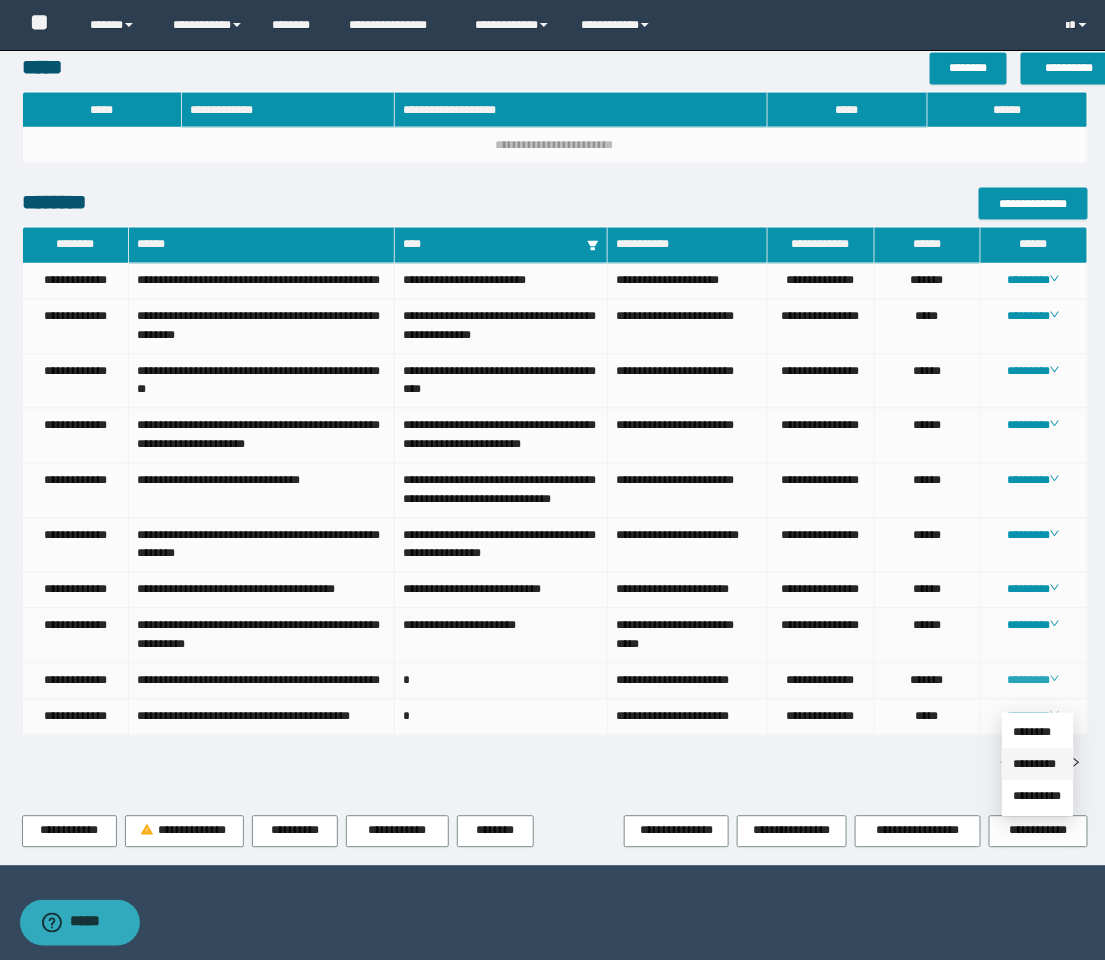 click on "*********" at bounding box center (1035, 765) 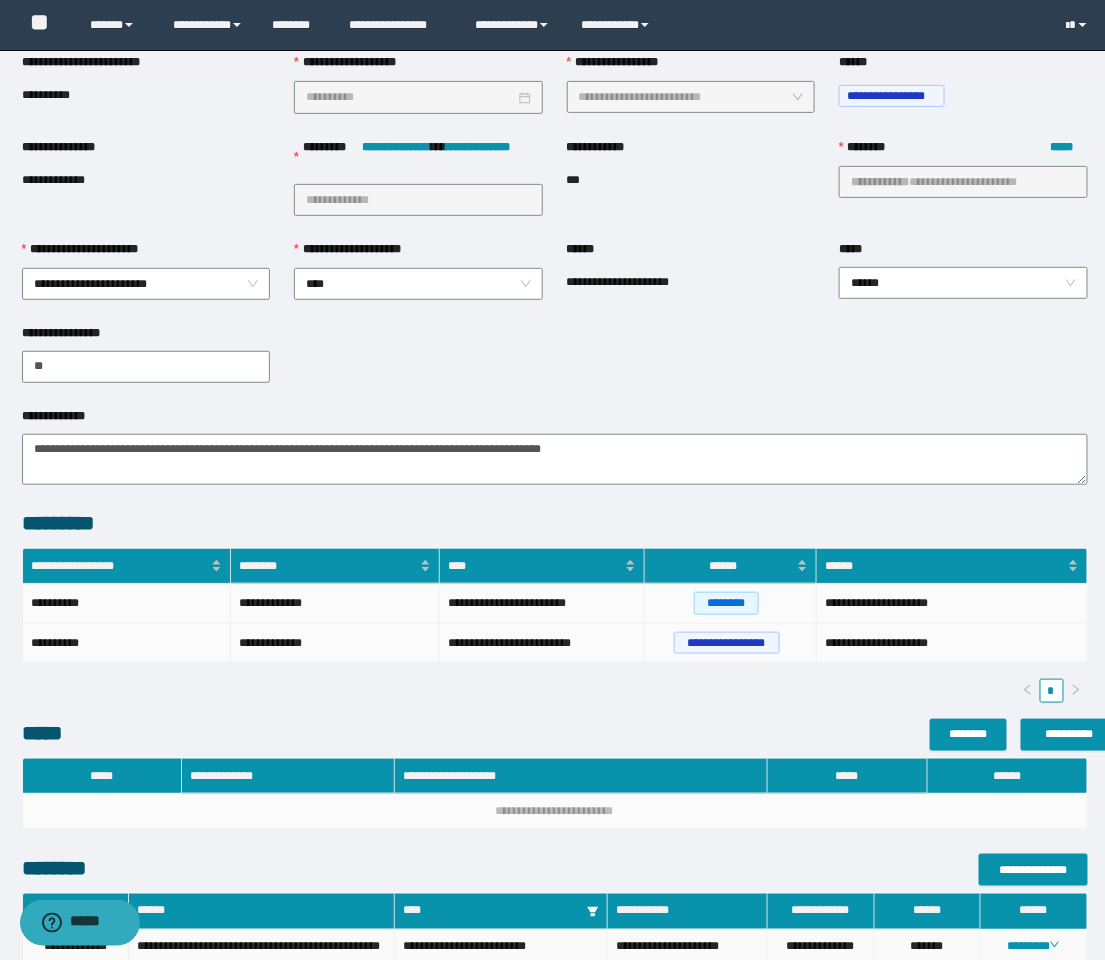scroll, scrollTop: 0, scrollLeft: 0, axis: both 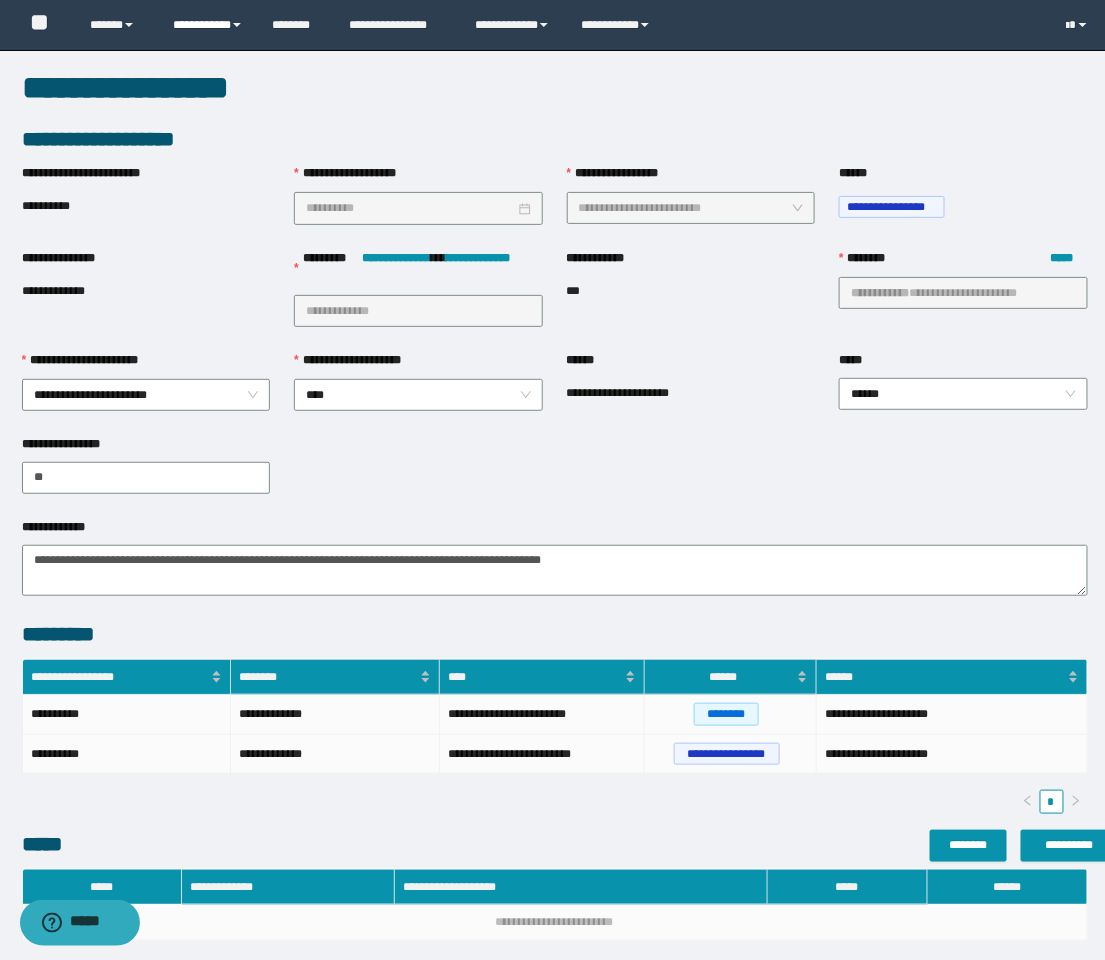 click on "**********" at bounding box center (207, 25) 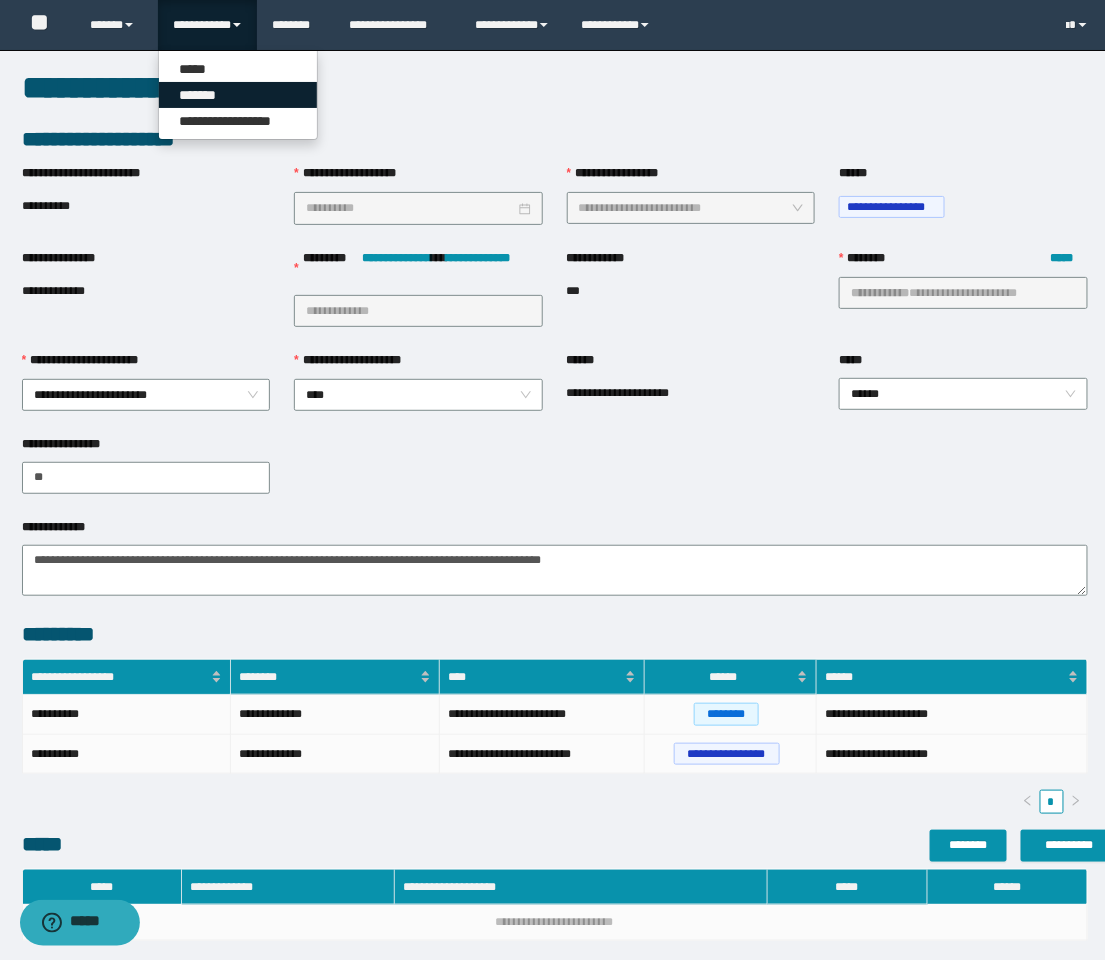 click on "*******" at bounding box center (238, 95) 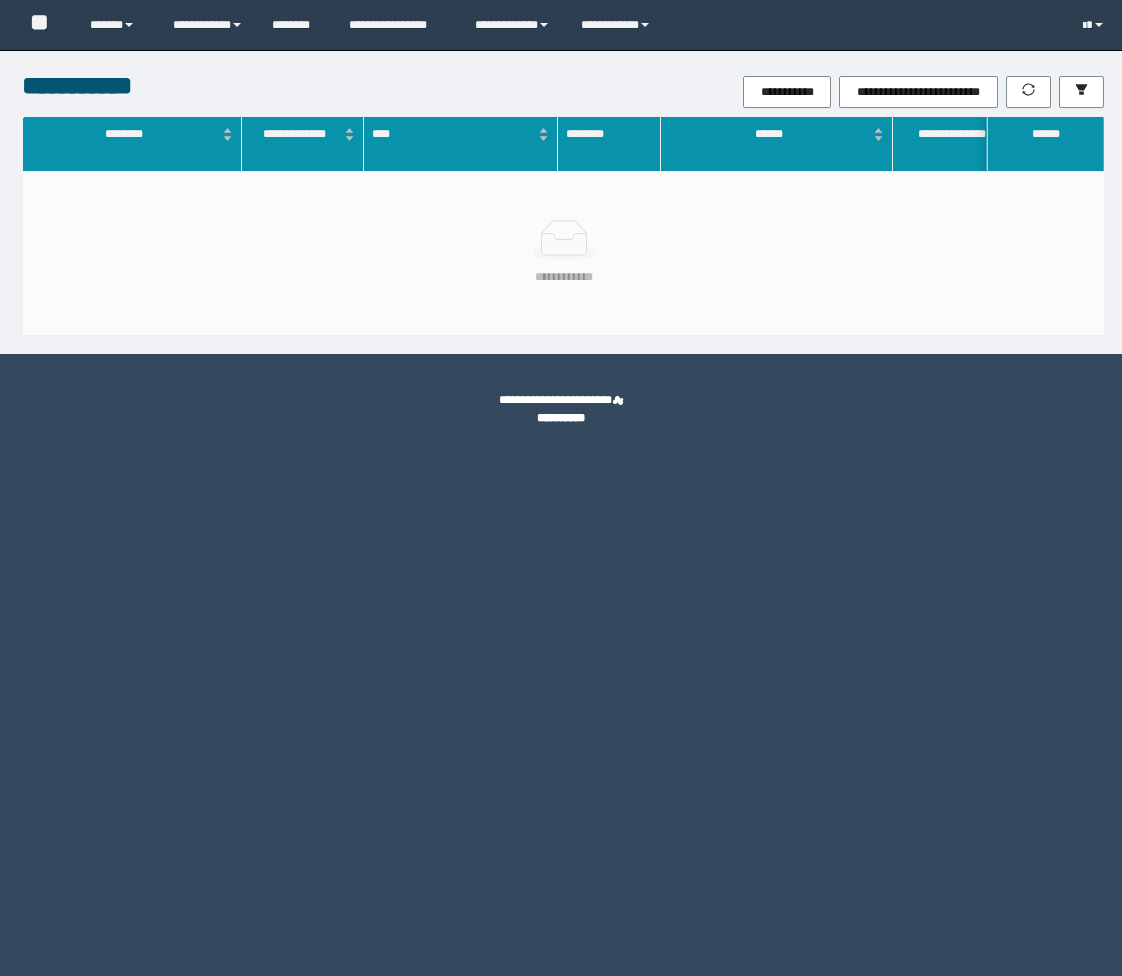 scroll, scrollTop: 0, scrollLeft: 0, axis: both 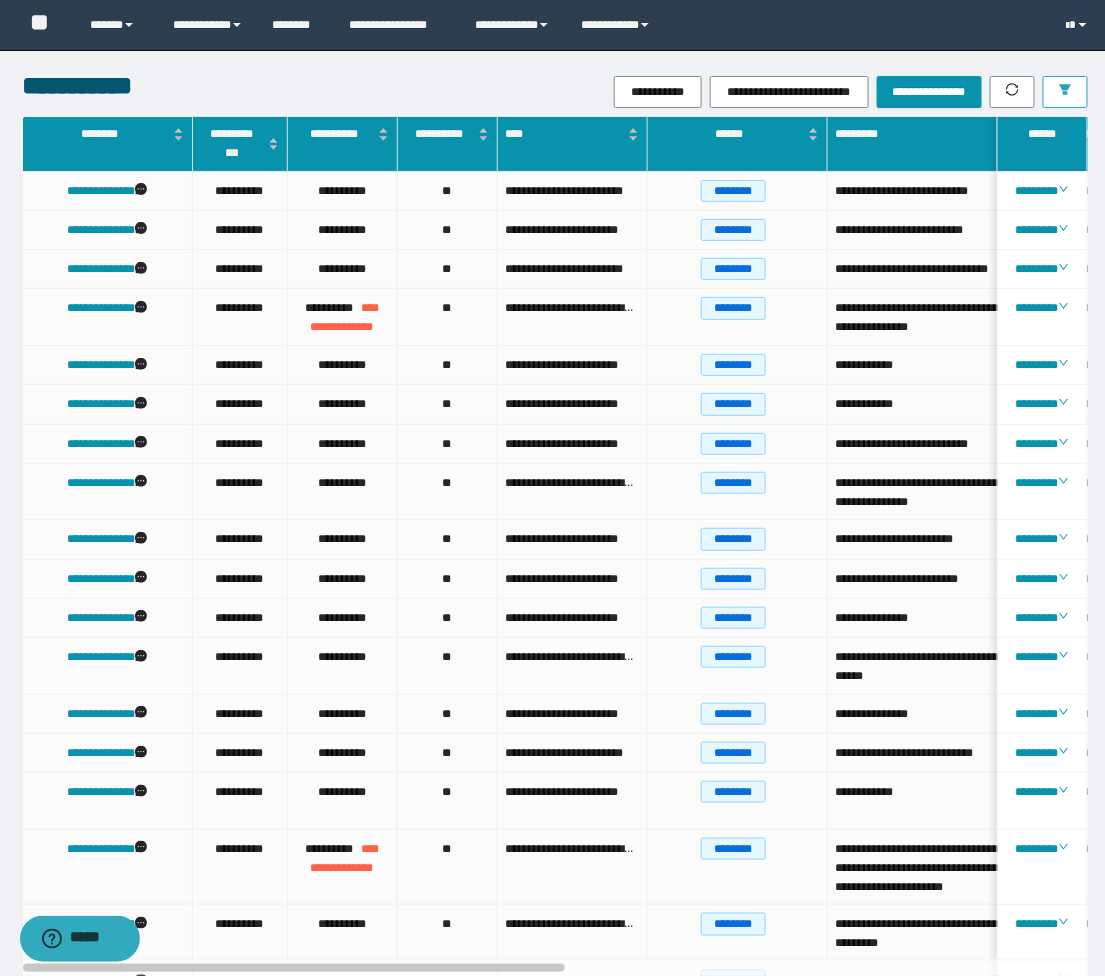 click 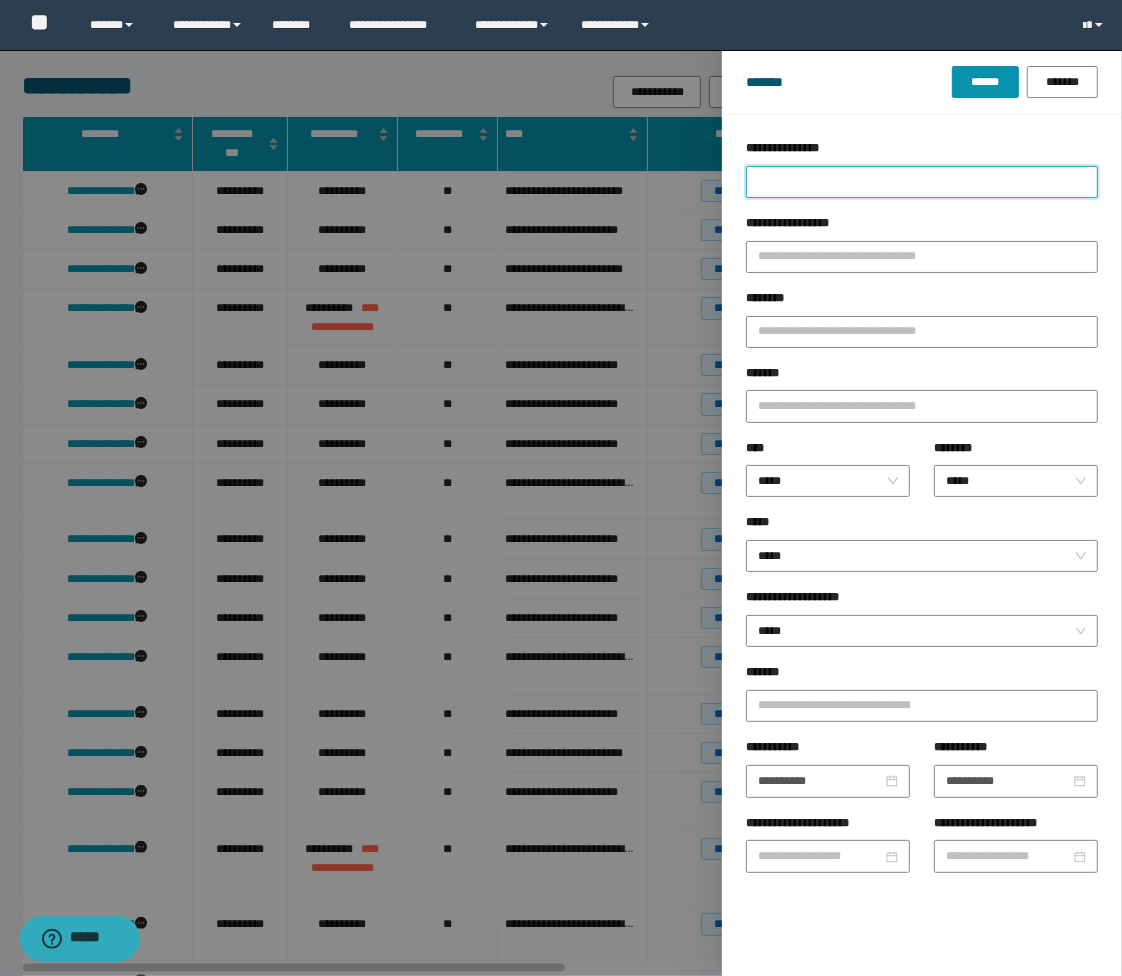 click on "**********" at bounding box center (922, 182) 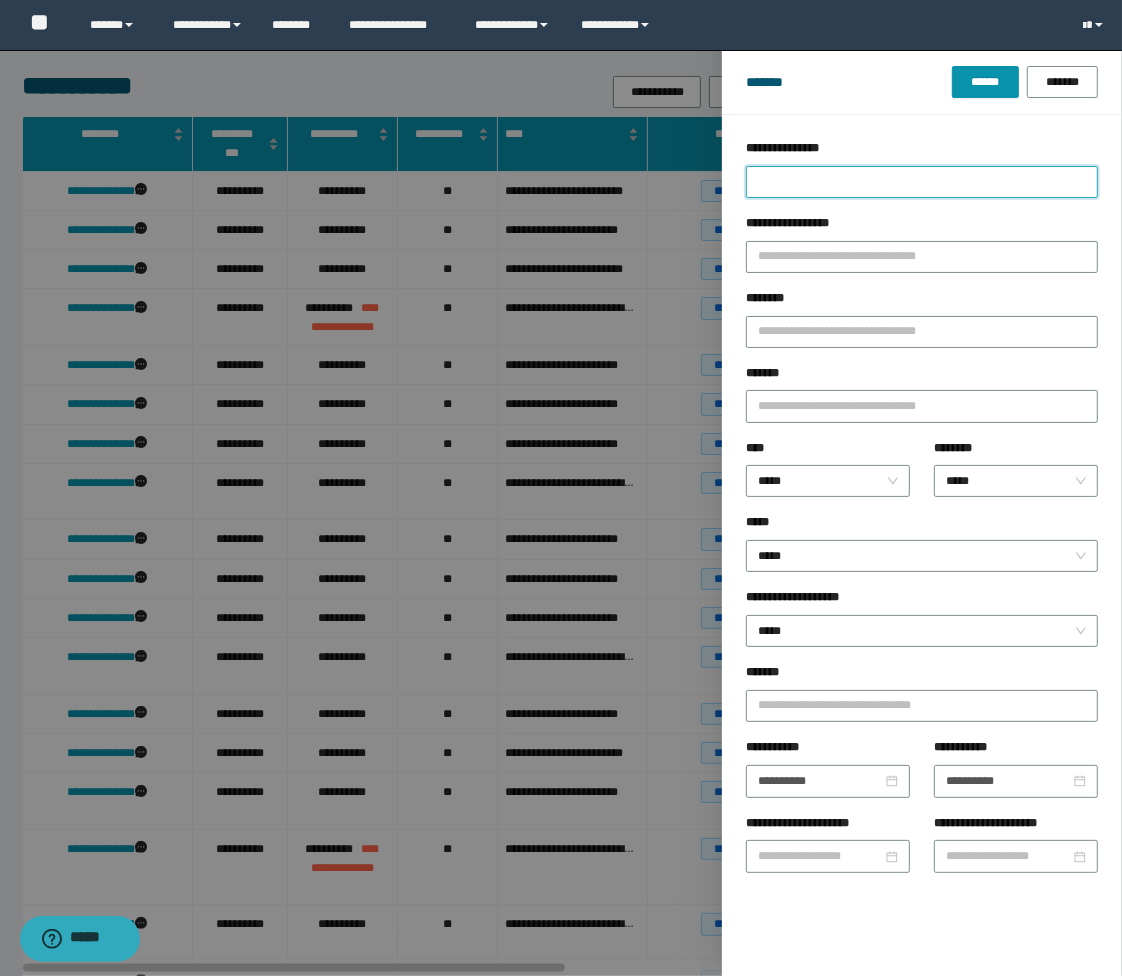 type on "*" 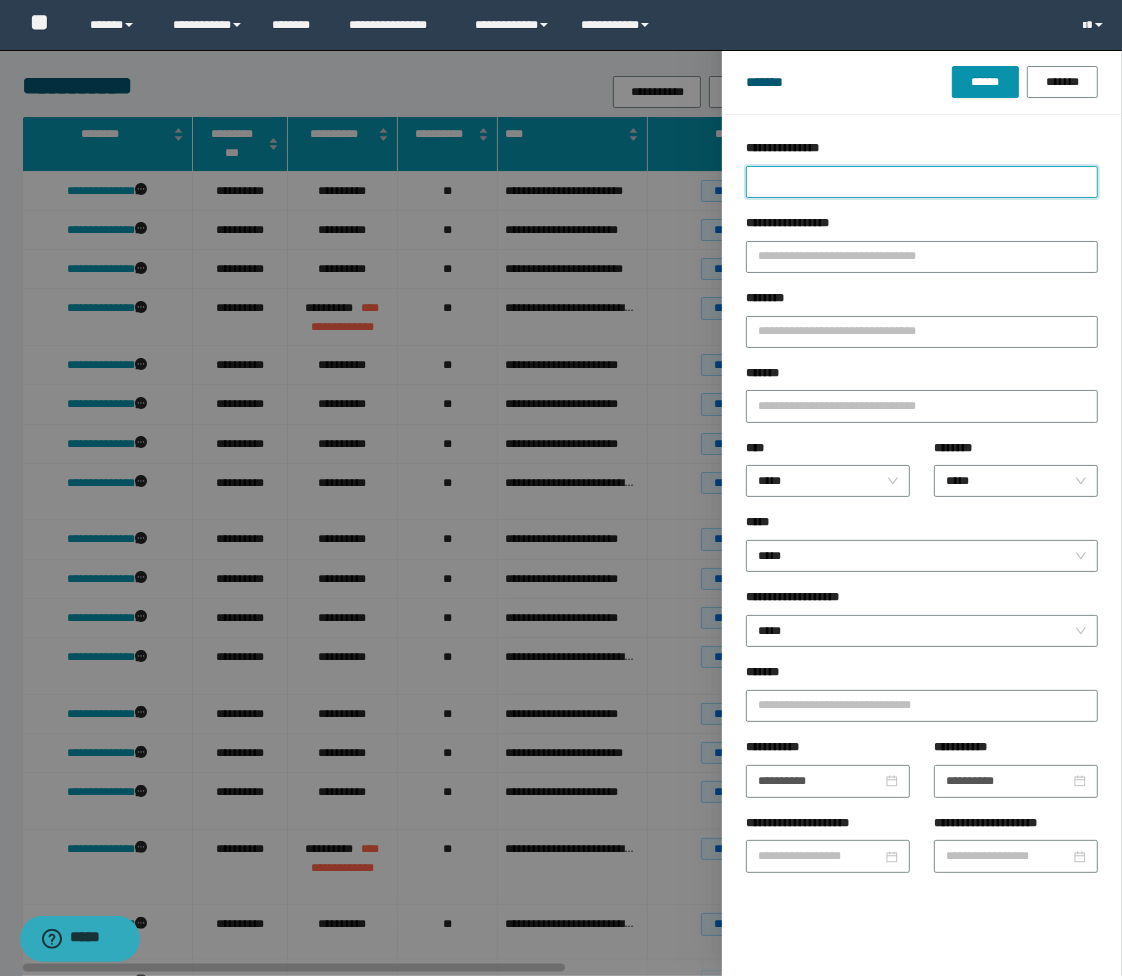type 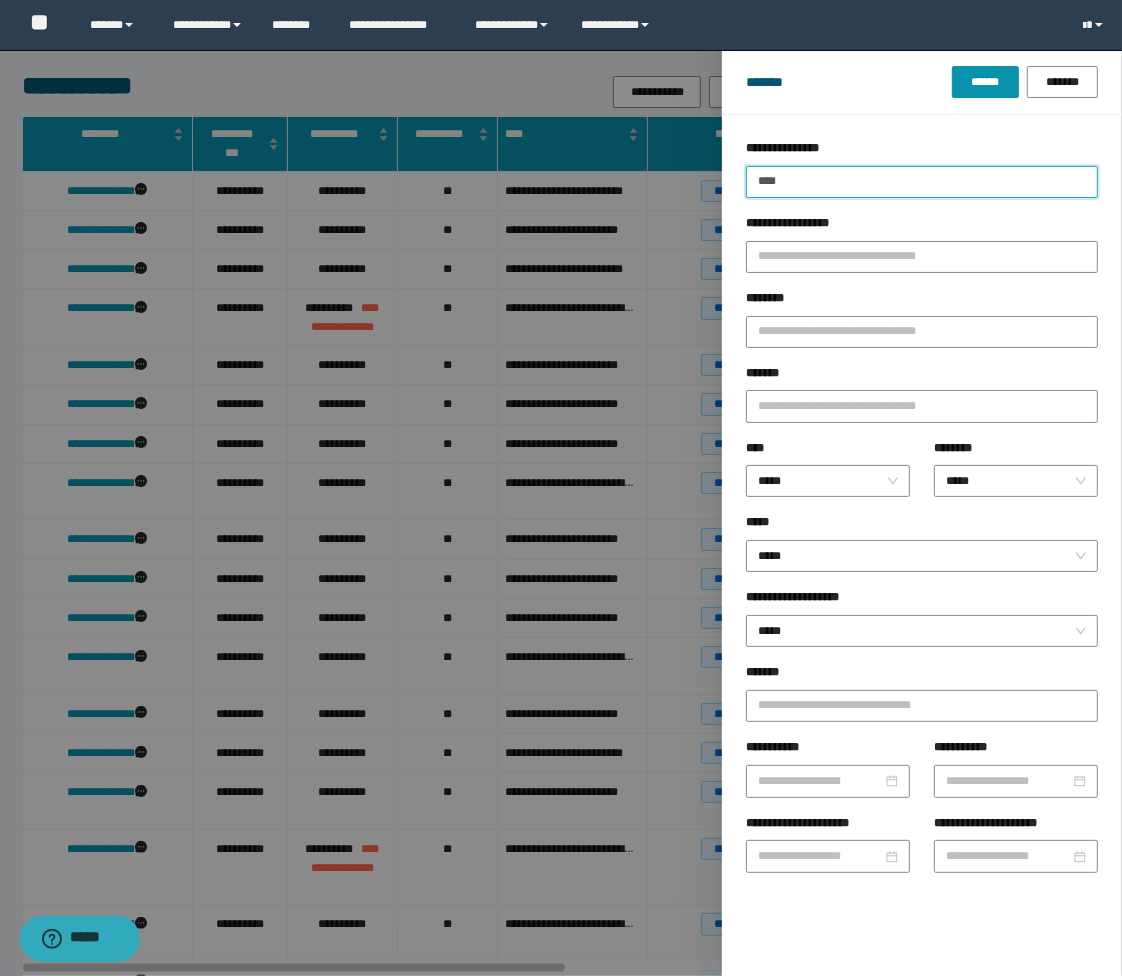 type on "****" 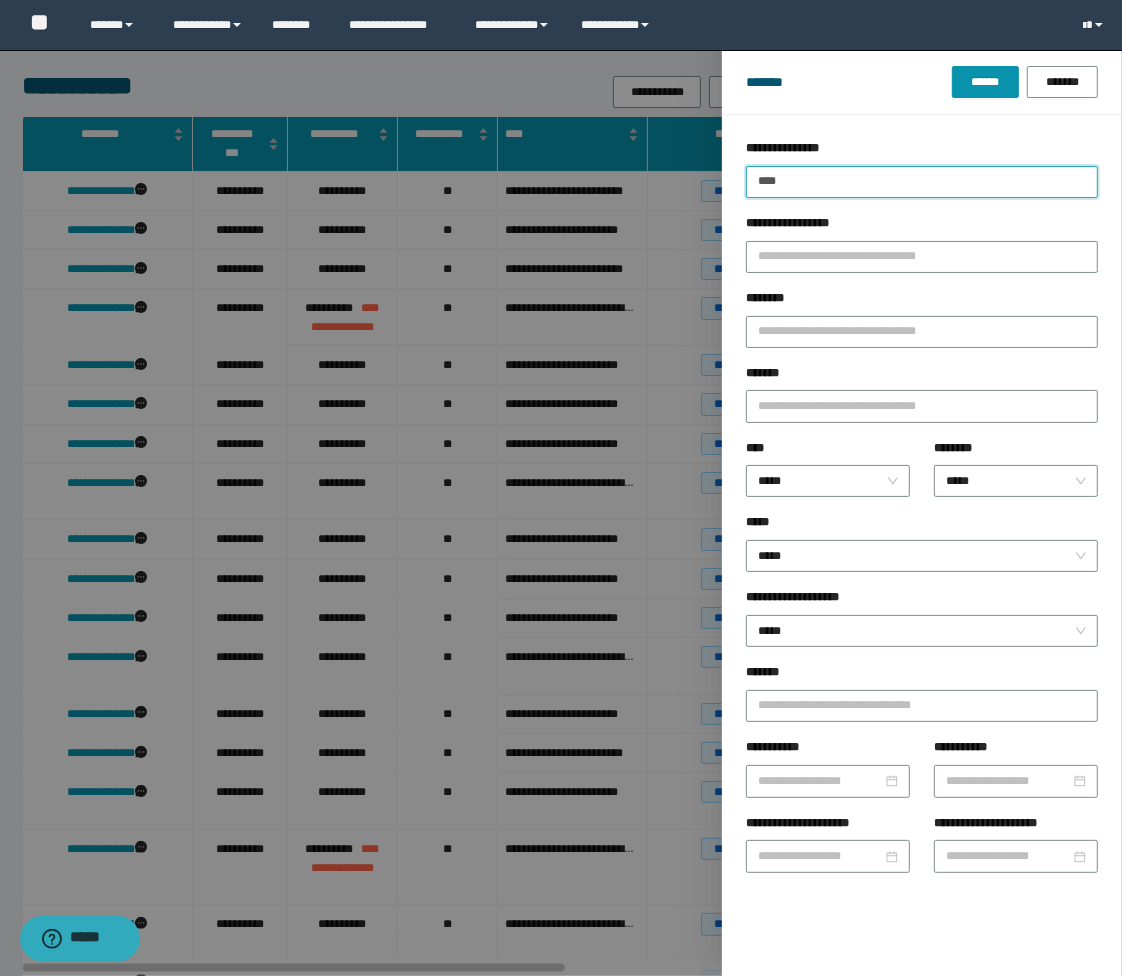 click on "******" at bounding box center [985, 82] 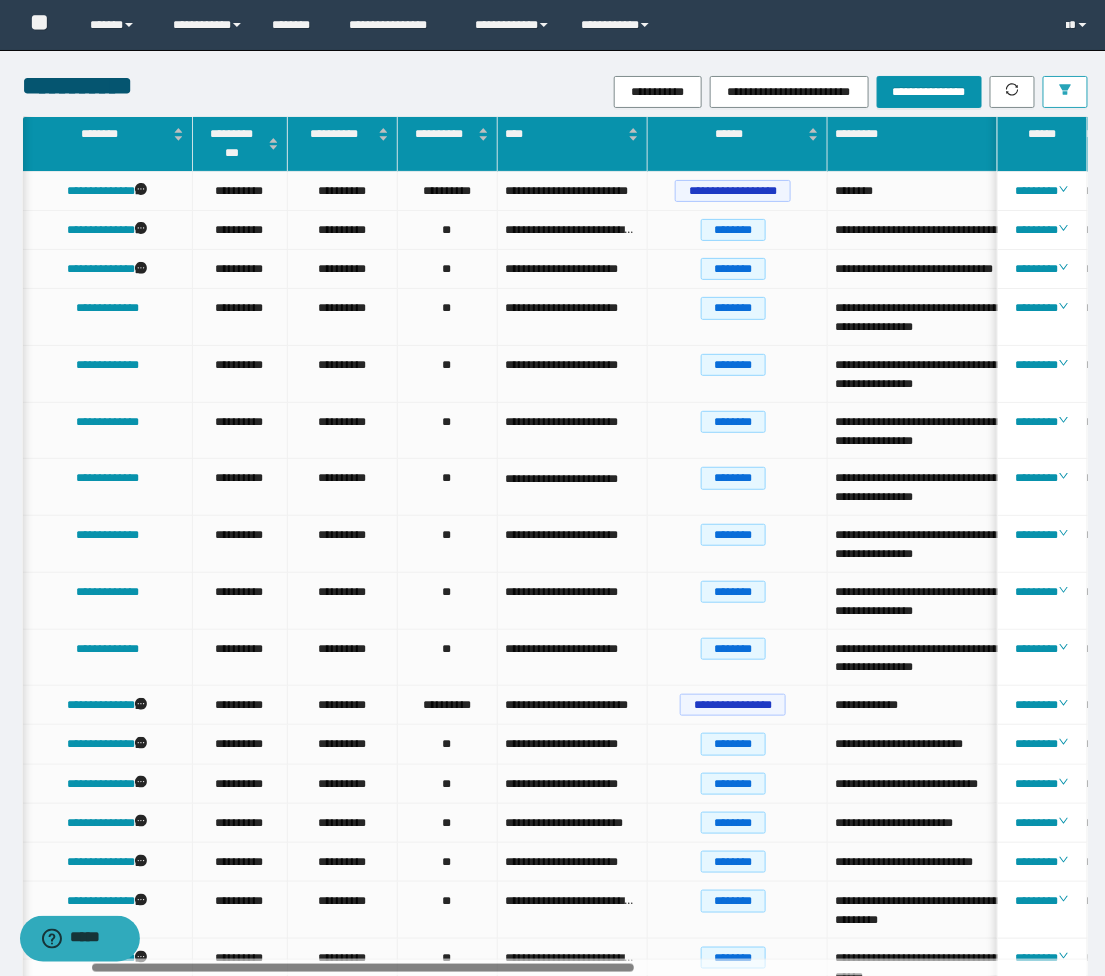scroll, scrollTop: 0, scrollLeft: 135, axis: horizontal 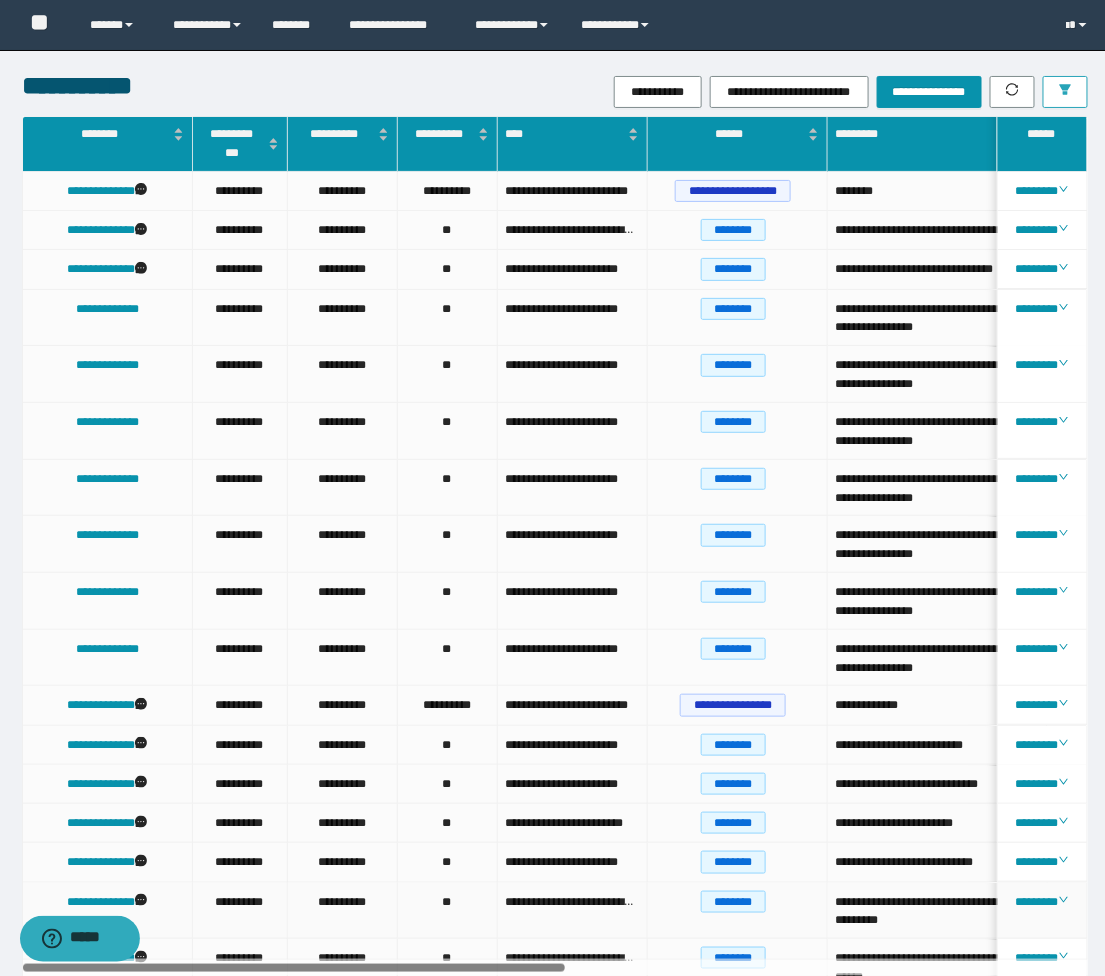 drag, startPoint x: 463, startPoint y: 968, endPoint x: 10, endPoint y: 923, distance: 455.2296 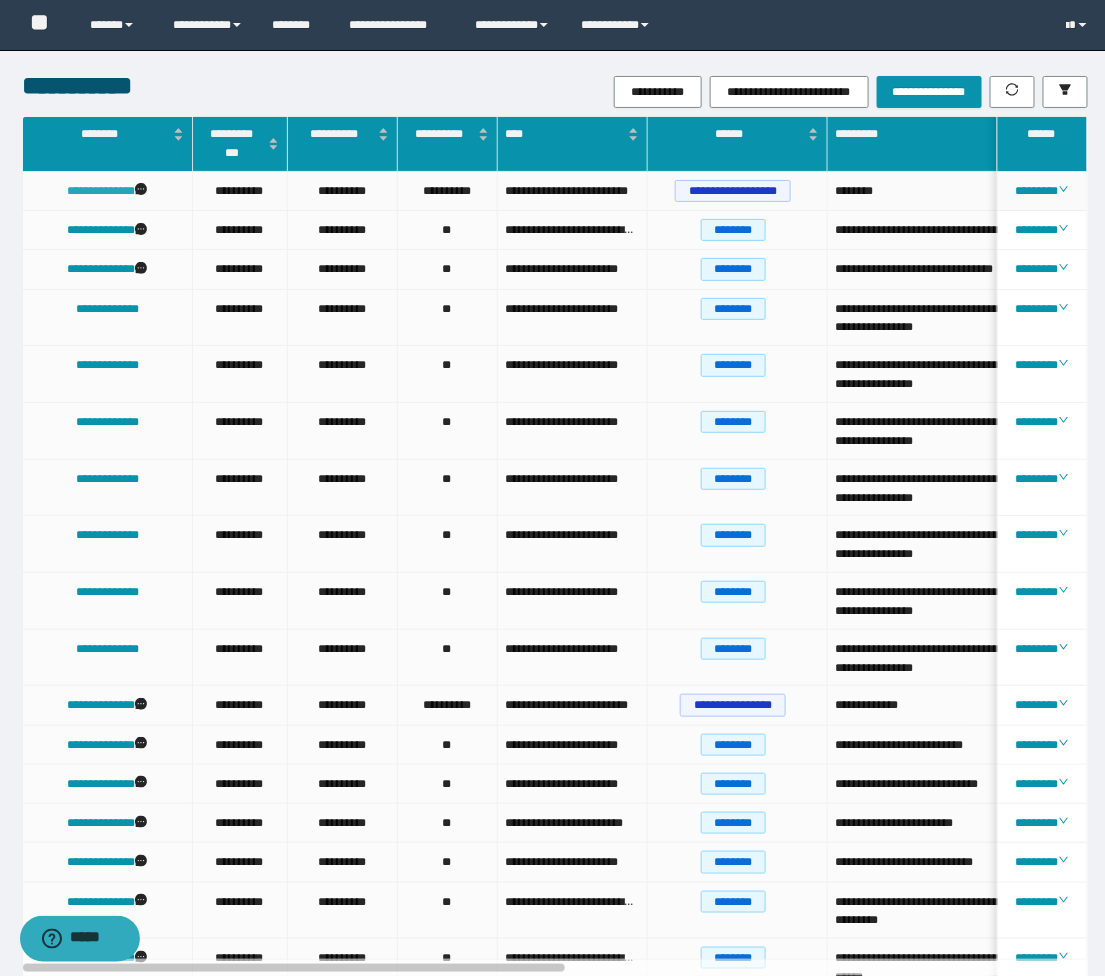 click on "**********" at bounding box center (101, 191) 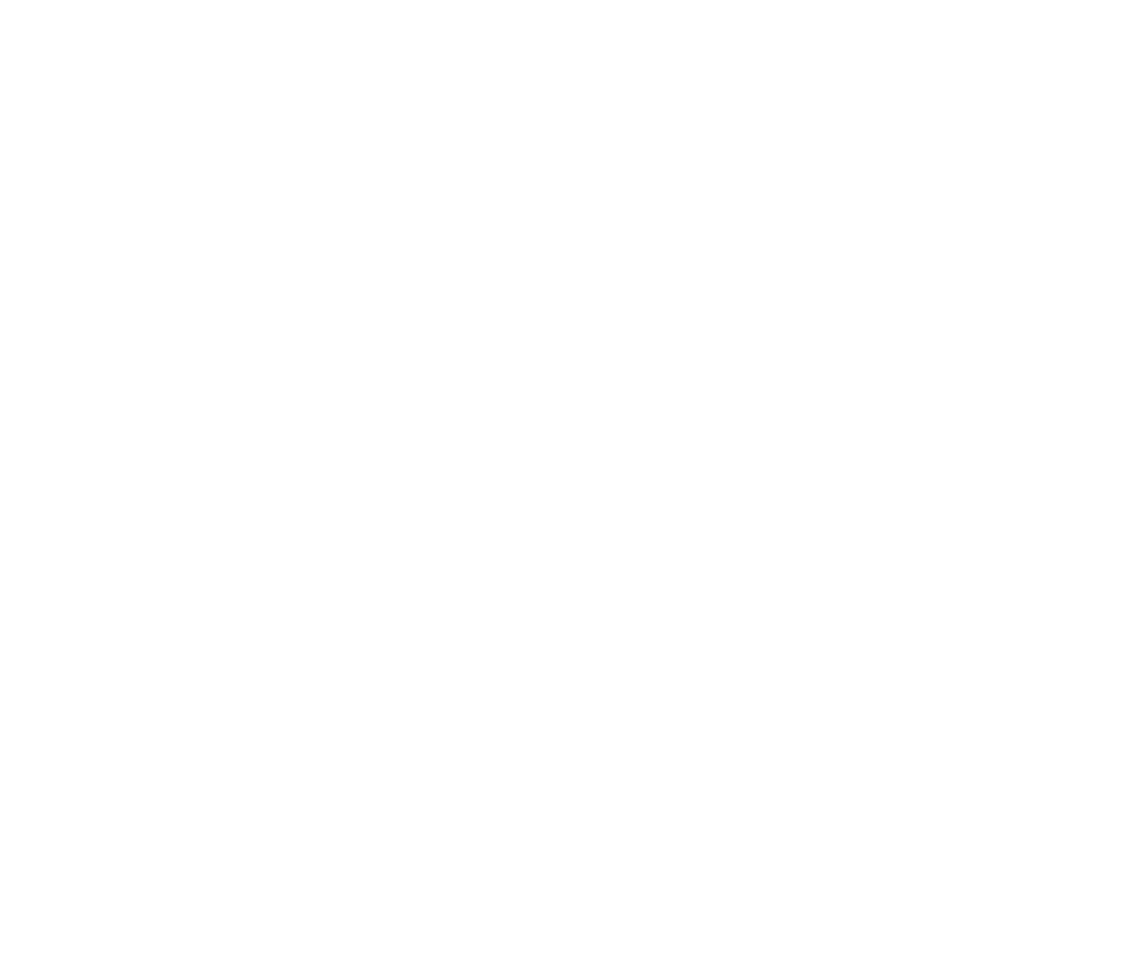 scroll, scrollTop: 0, scrollLeft: 0, axis: both 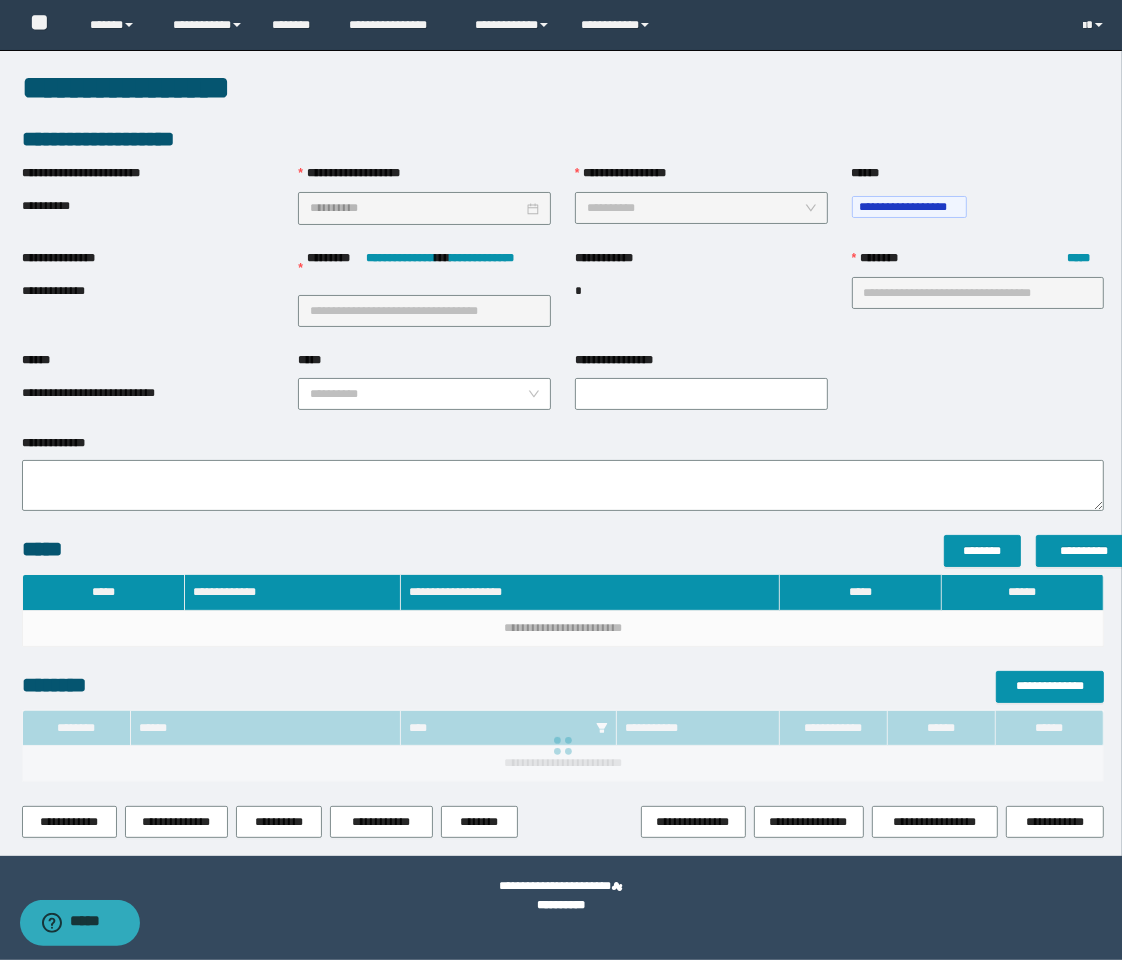type on "**********" 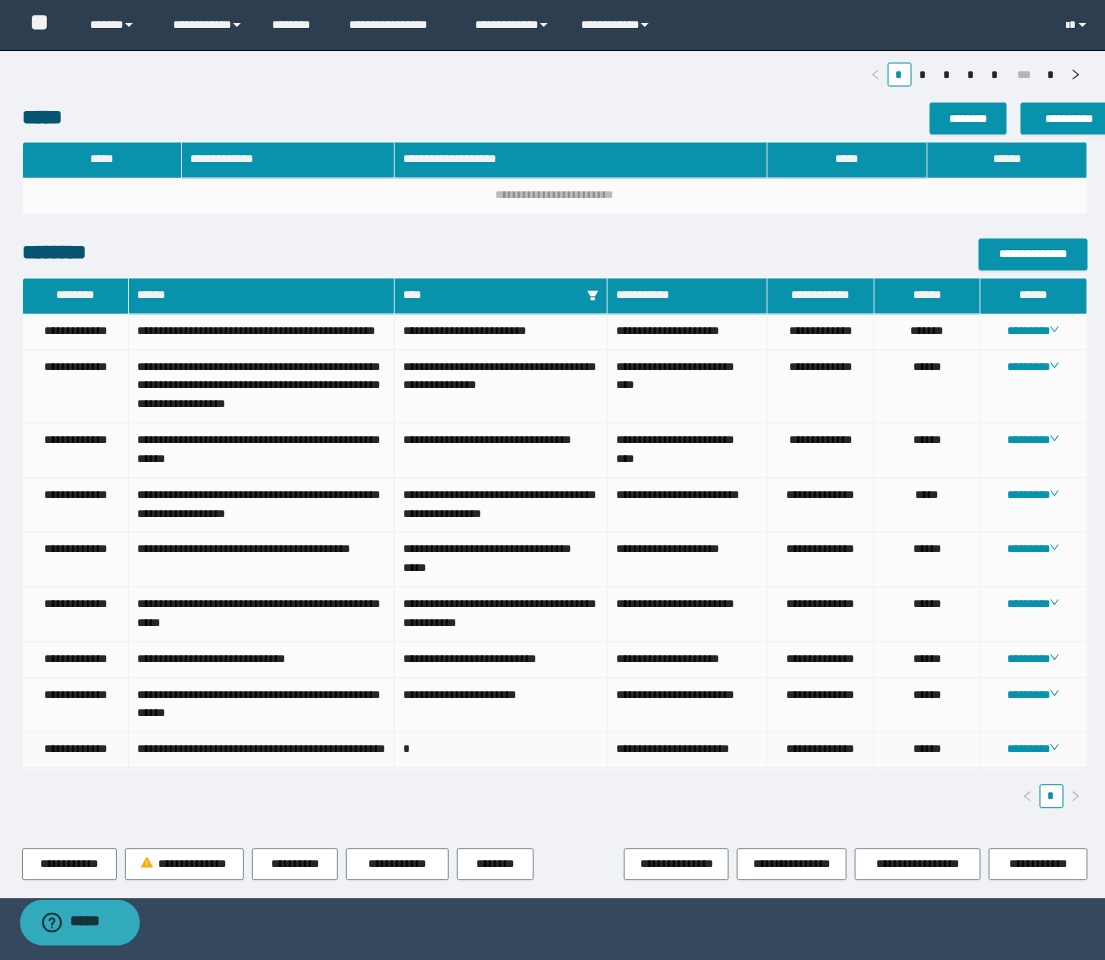 scroll, scrollTop: 918, scrollLeft: 0, axis: vertical 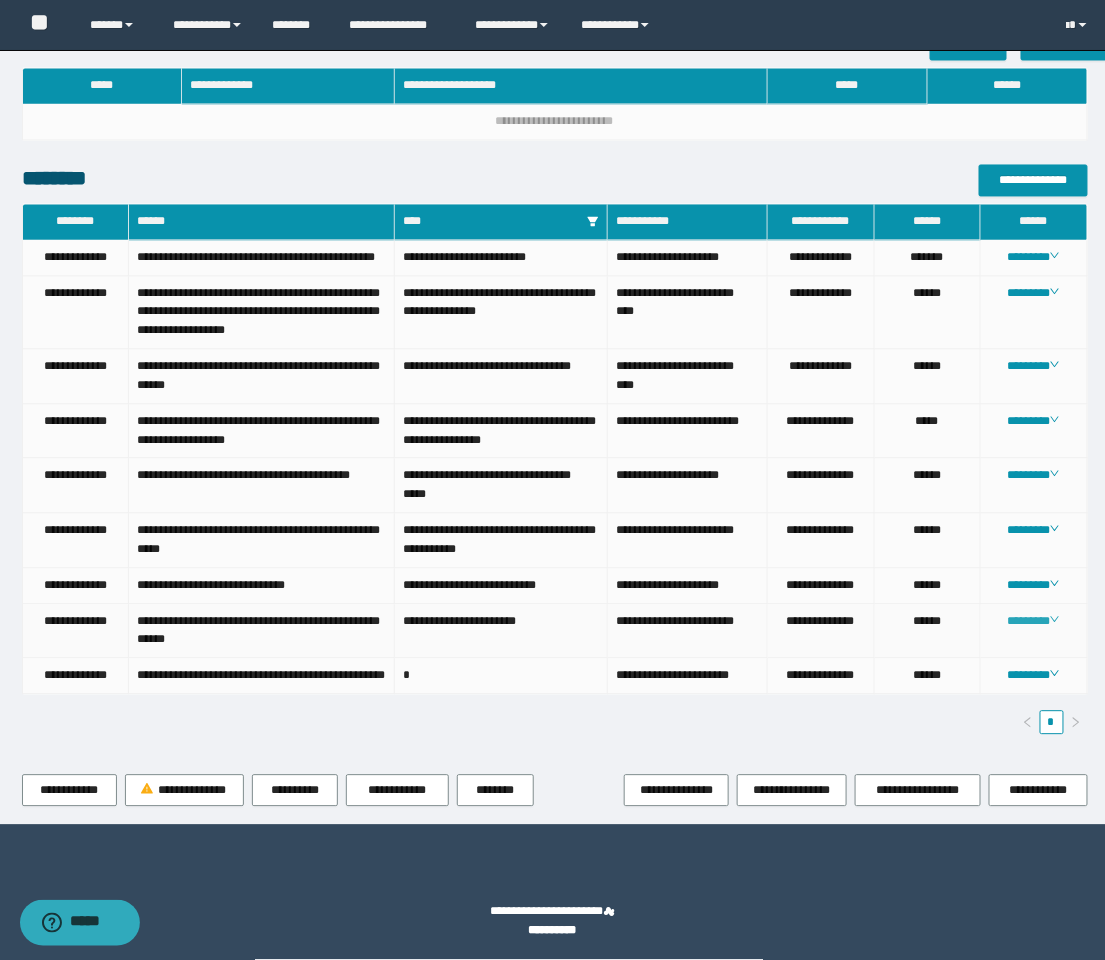 click on "********" at bounding box center [1033, 622] 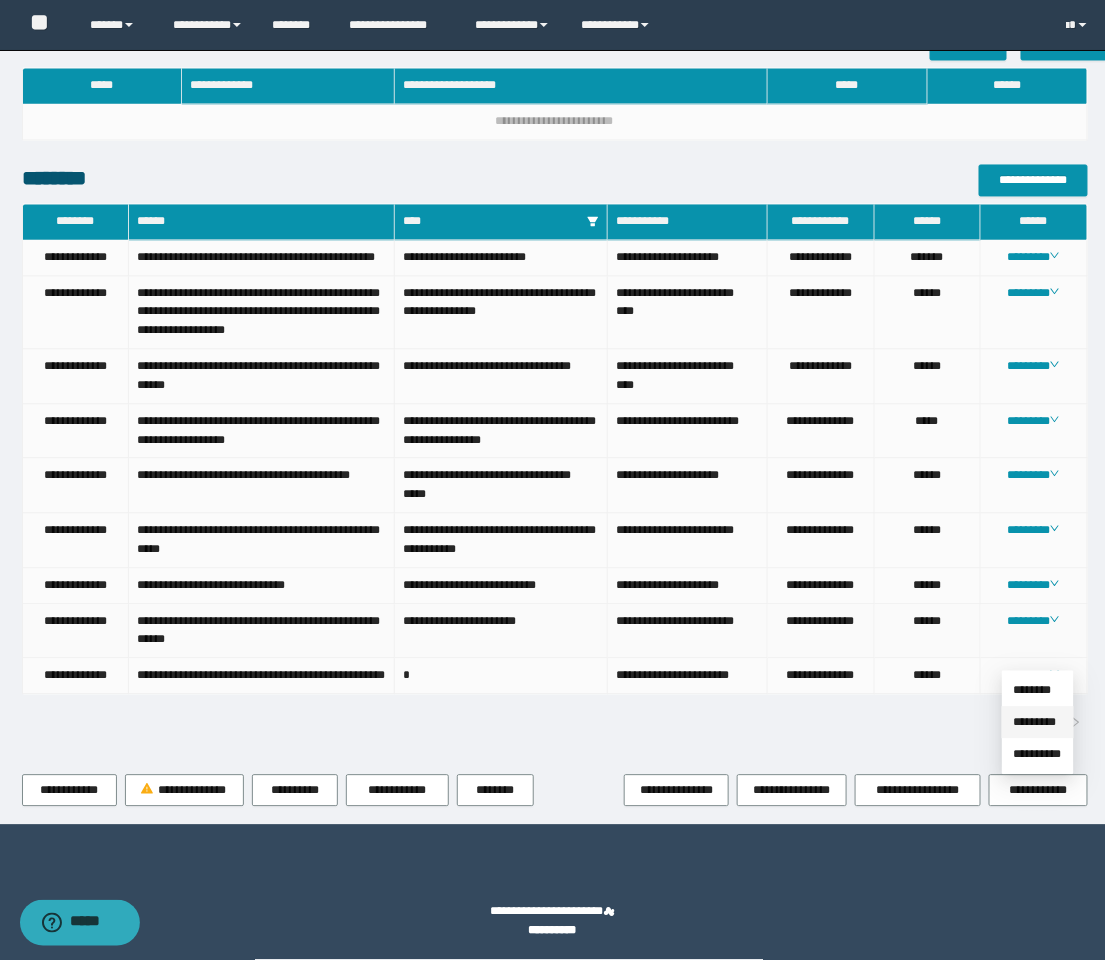 click on "*********" at bounding box center (1035, 723) 